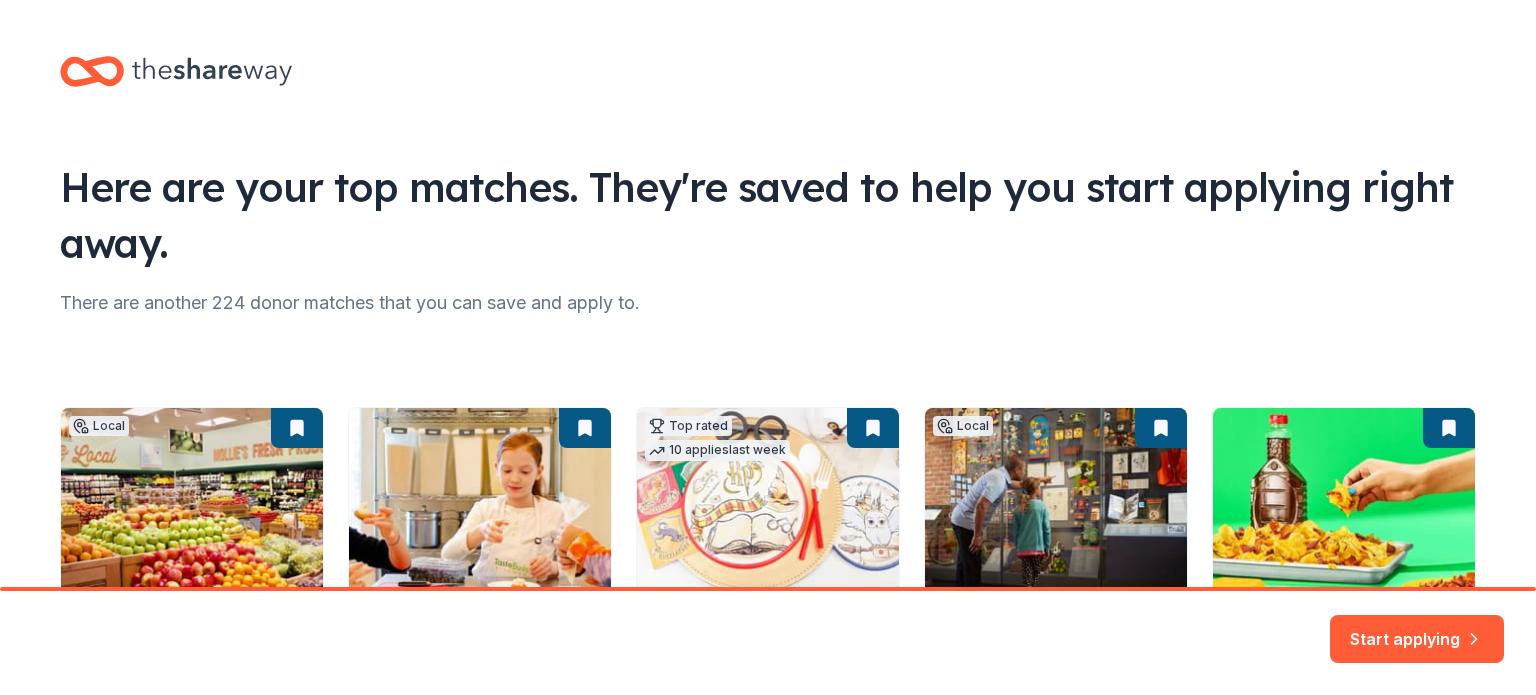 scroll, scrollTop: 0, scrollLeft: 0, axis: both 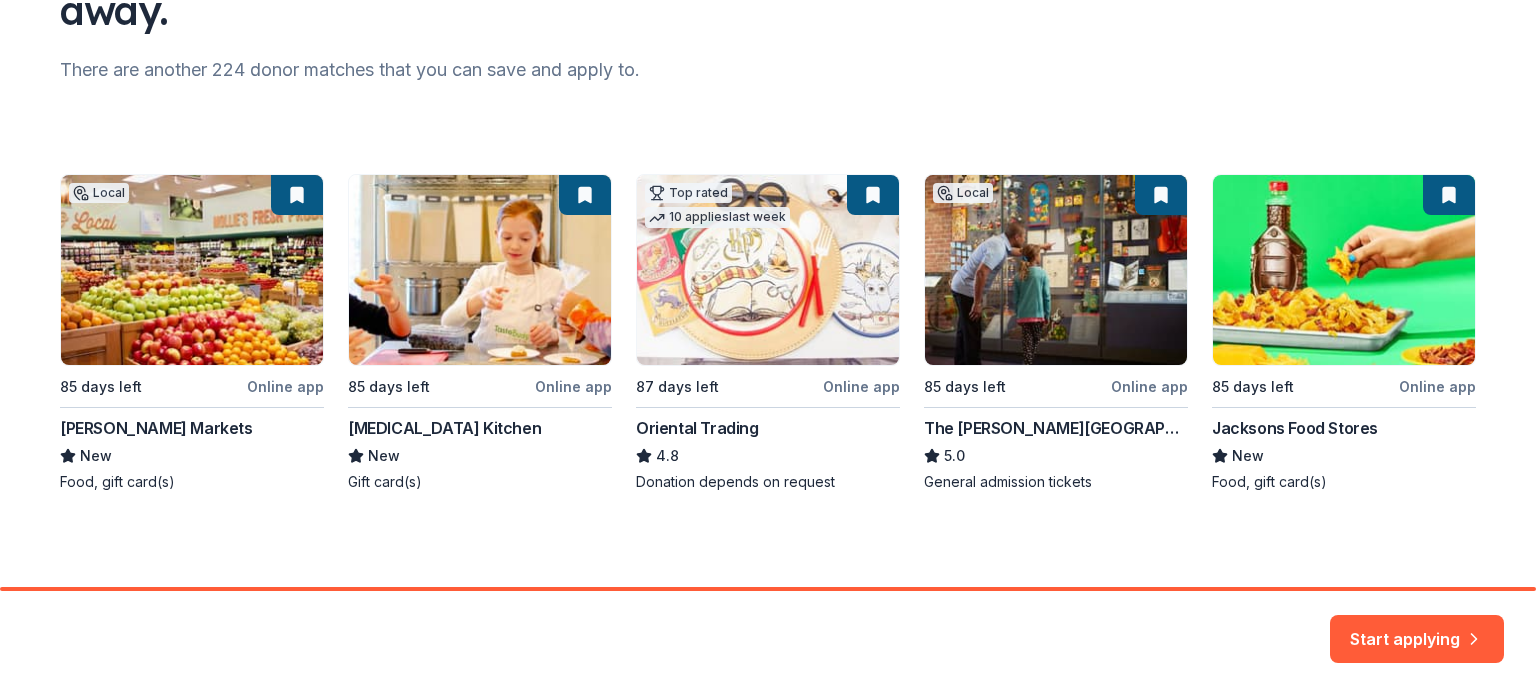 click on "Local 85 days left Online app [PERSON_NAME] Markets New Food, gift card(s) 85 days left Online app [MEDICAL_DATA] Kitchen New Gift card(s) Top rated 10   applies  last week 87 days left Online app Oriental Trading 4.8 Donation depends on request Local 85 days left Online app The [PERSON_NAME][GEOGRAPHIC_DATA] 5.0 General admission tickets 85 days left Online app Jacksons Food Stores New Food, gift card(s)" at bounding box center [768, 333] 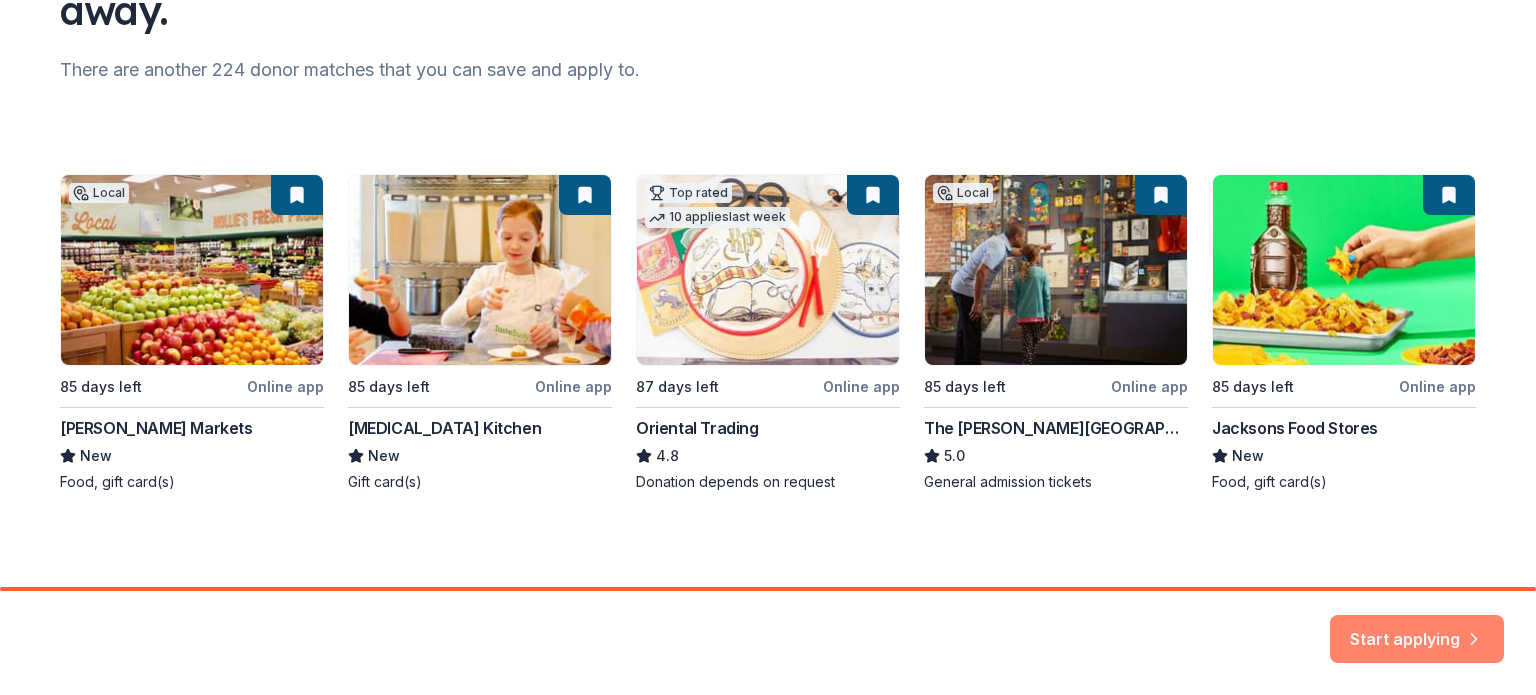 click on "Start applying" at bounding box center [1417, 627] 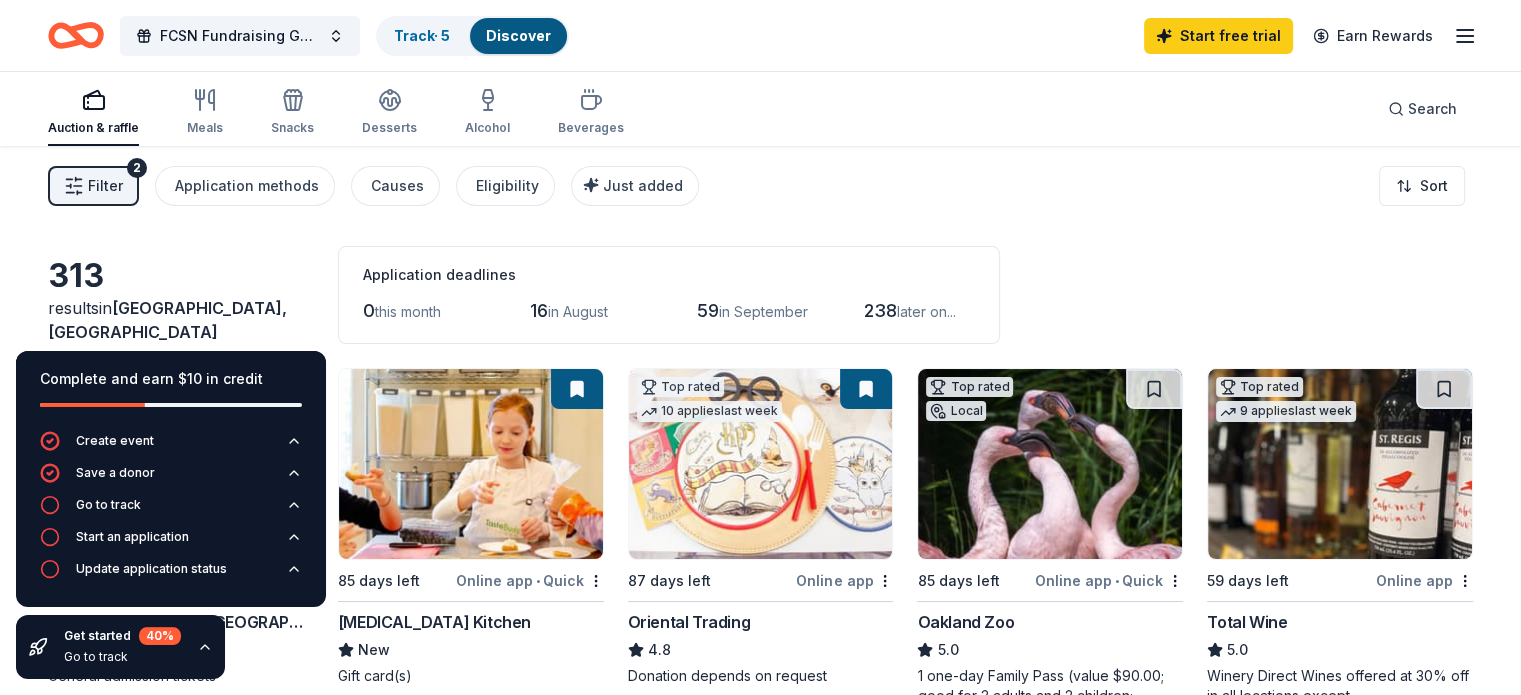 click 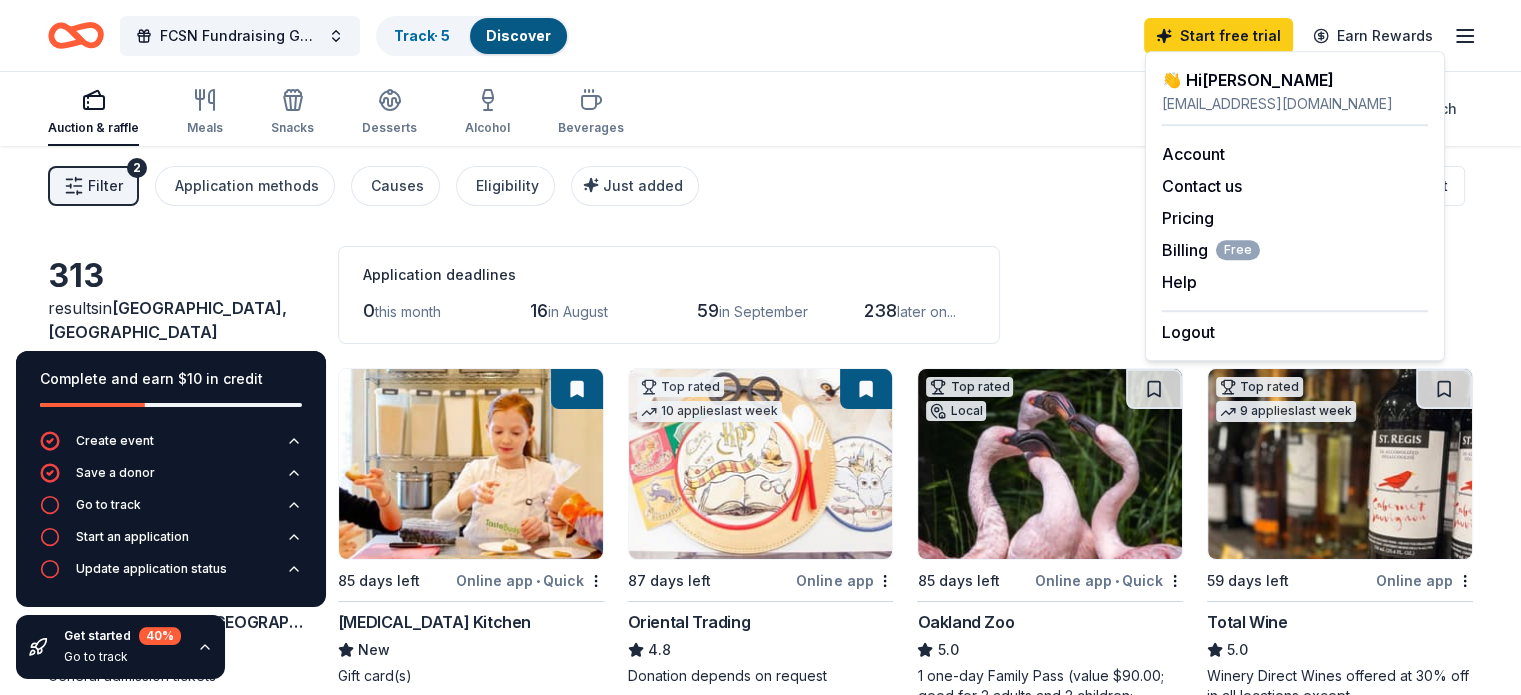 click 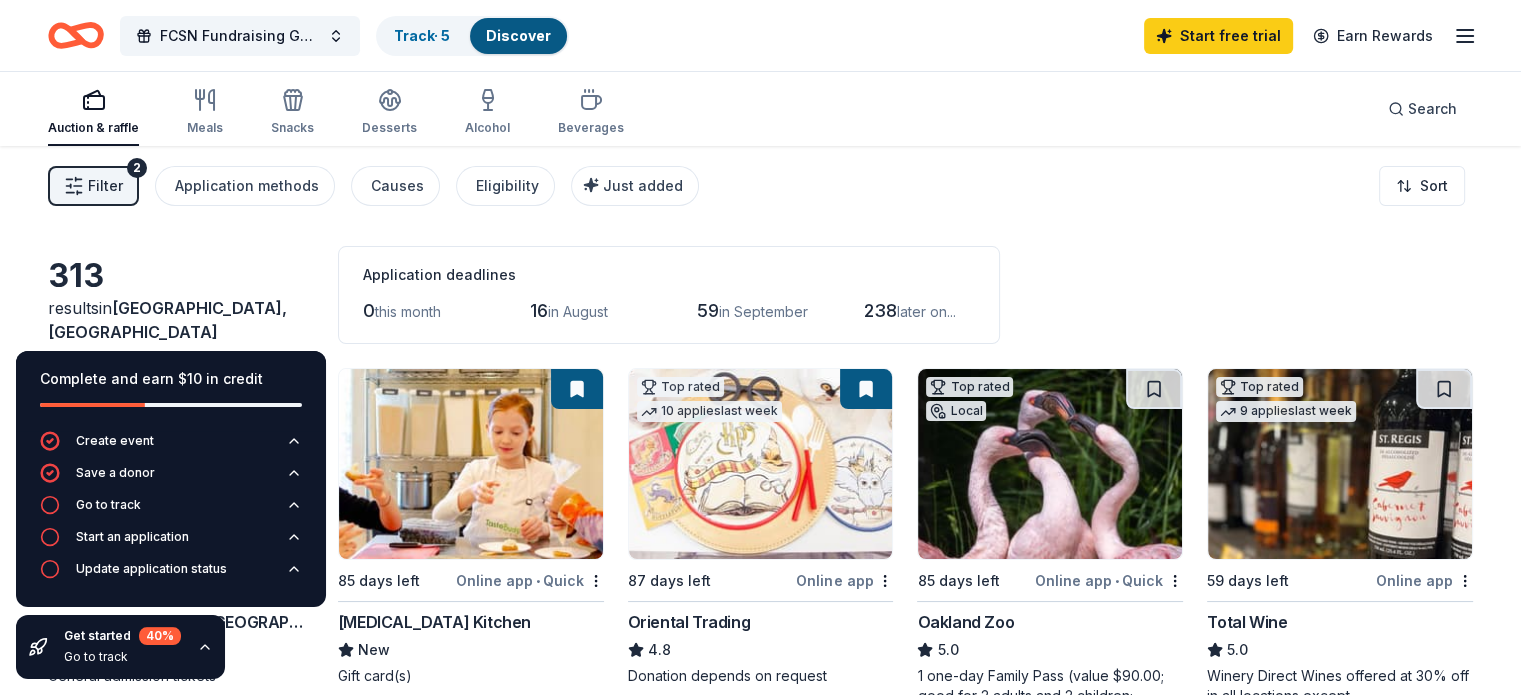 click at bounding box center [93, 100] 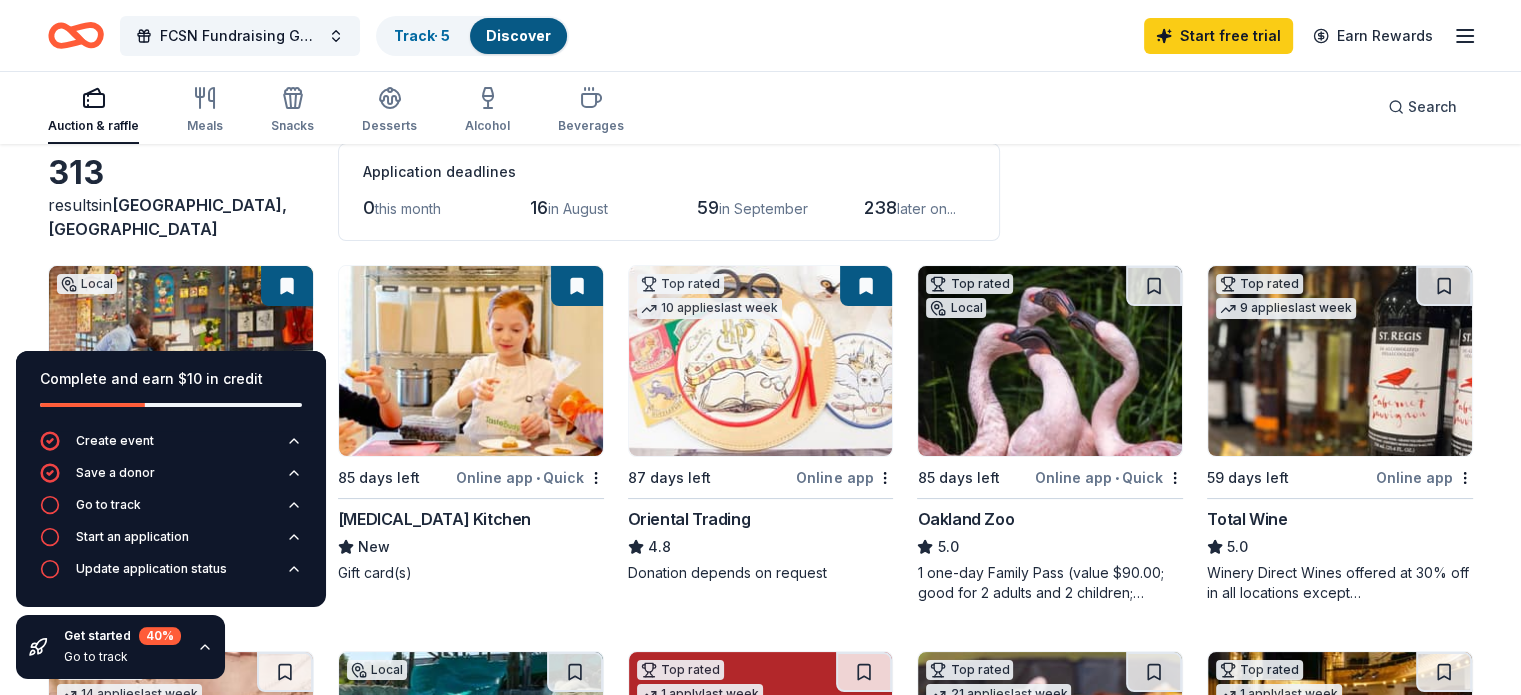 scroll, scrollTop: 100, scrollLeft: 0, axis: vertical 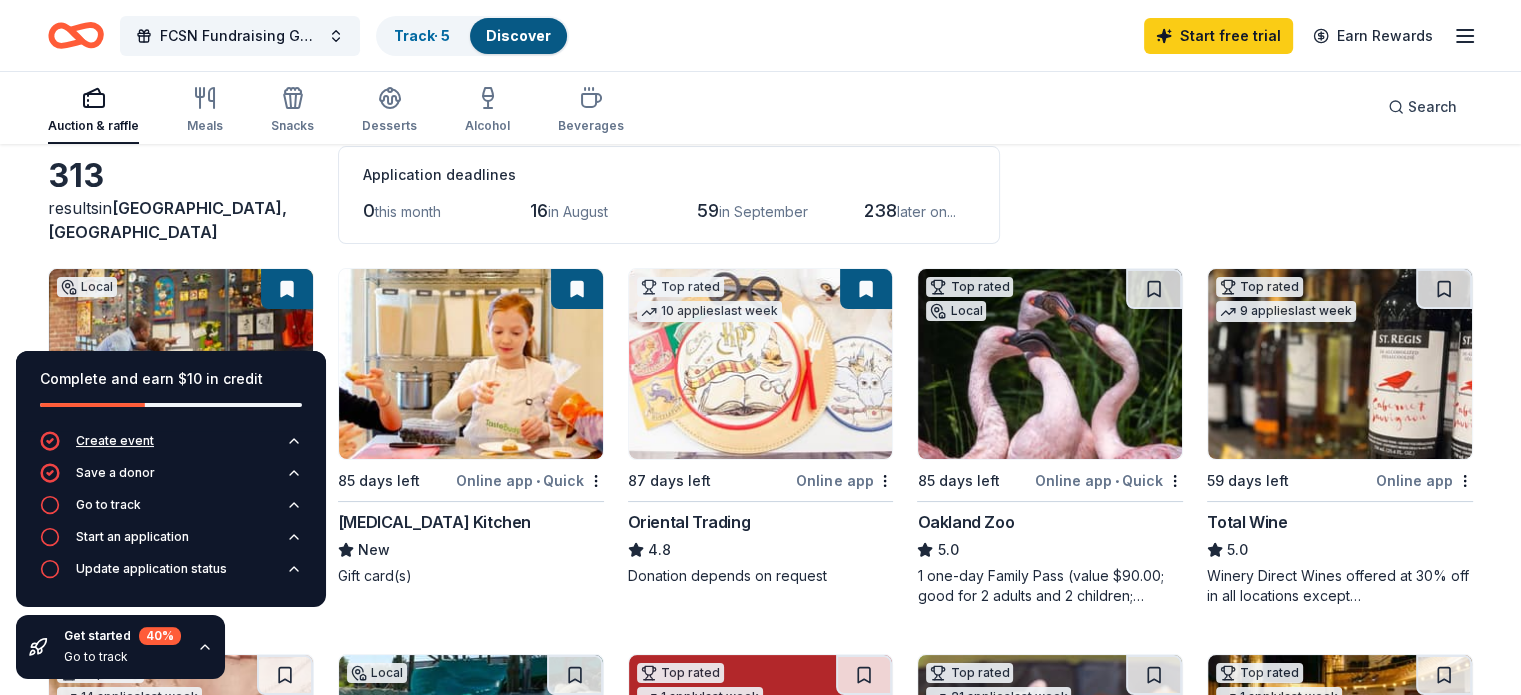 click 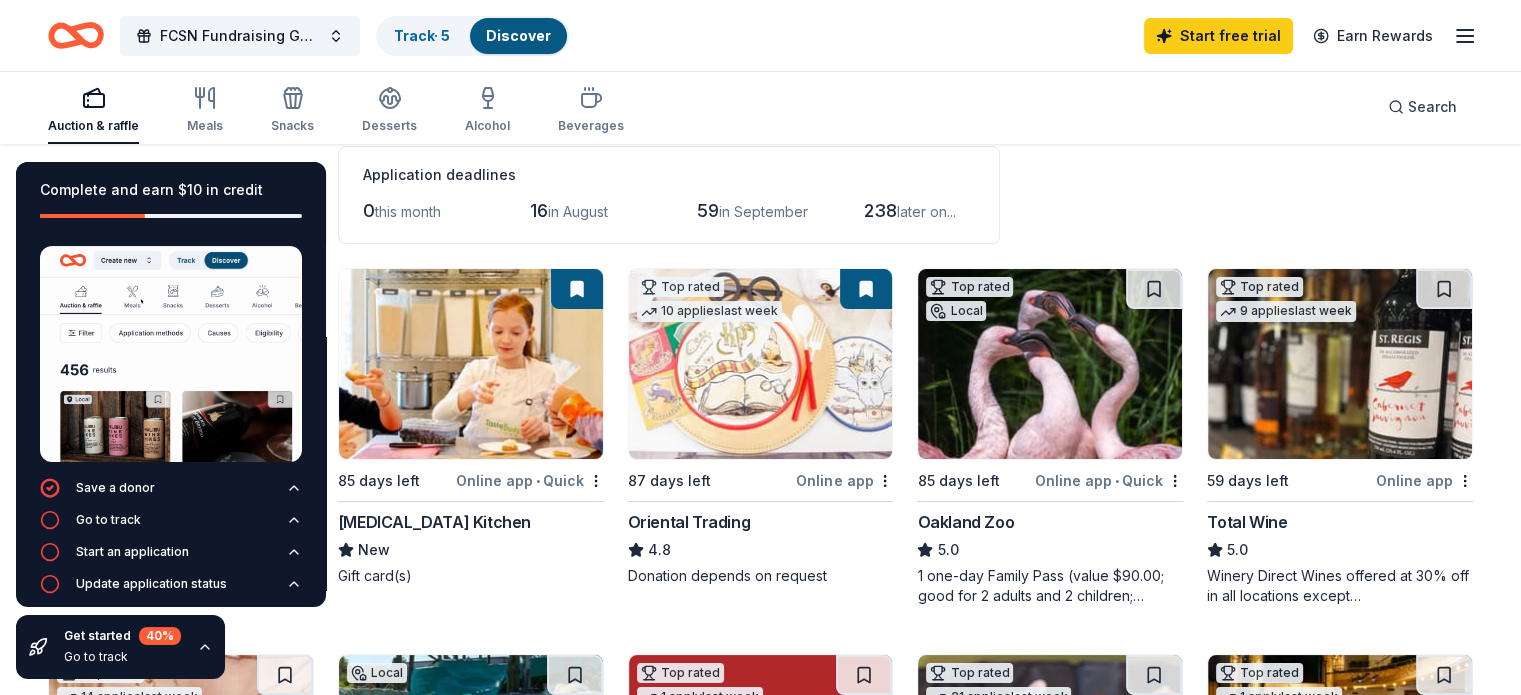 scroll, scrollTop: 82, scrollLeft: 0, axis: vertical 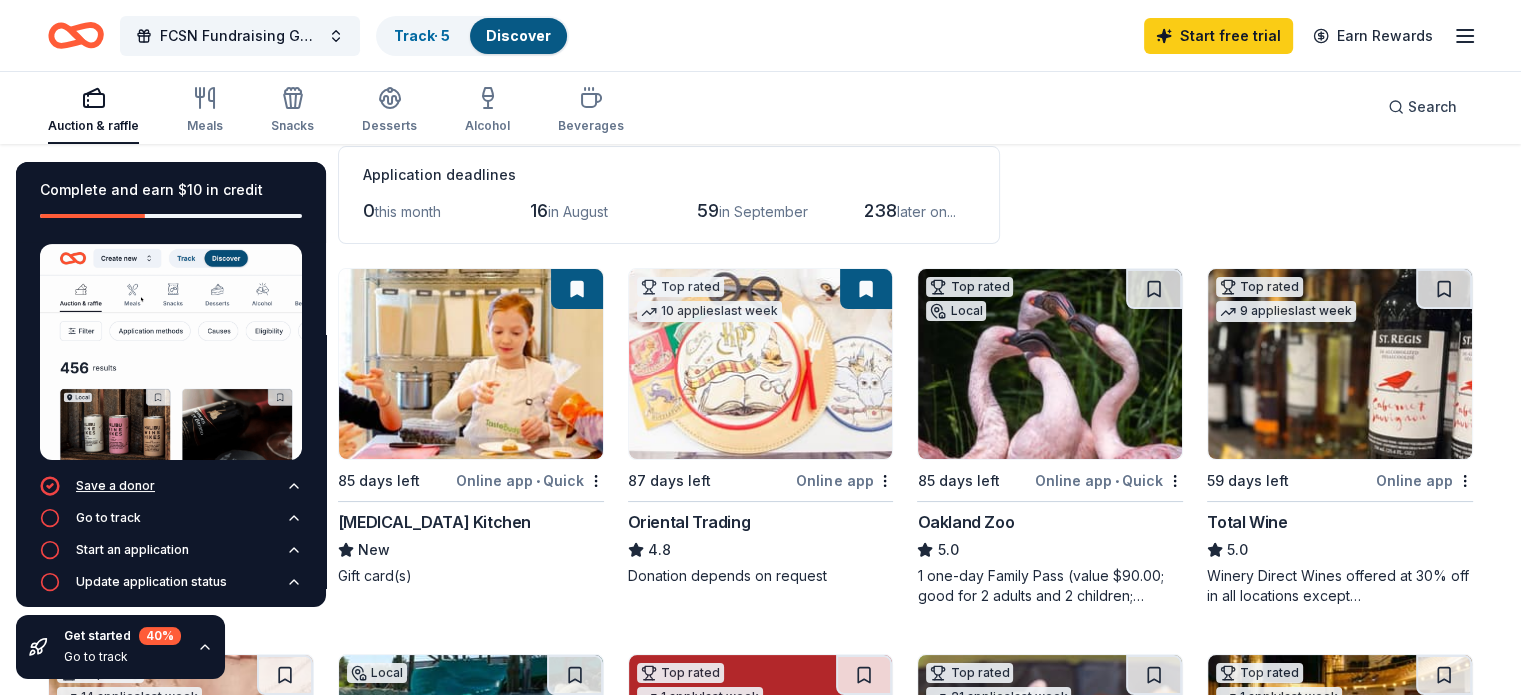 click on "Save a donor" at bounding box center [171, 492] 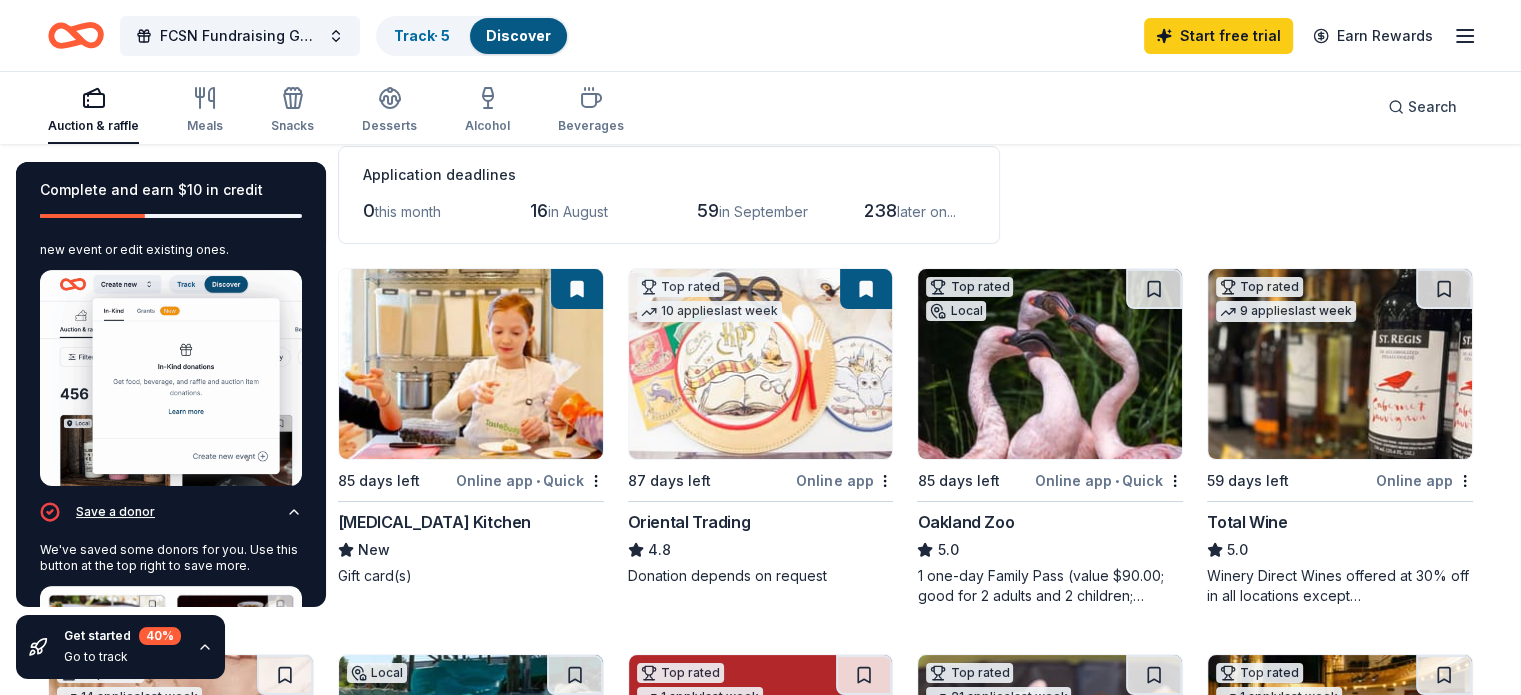 scroll, scrollTop: 54, scrollLeft: 0, axis: vertical 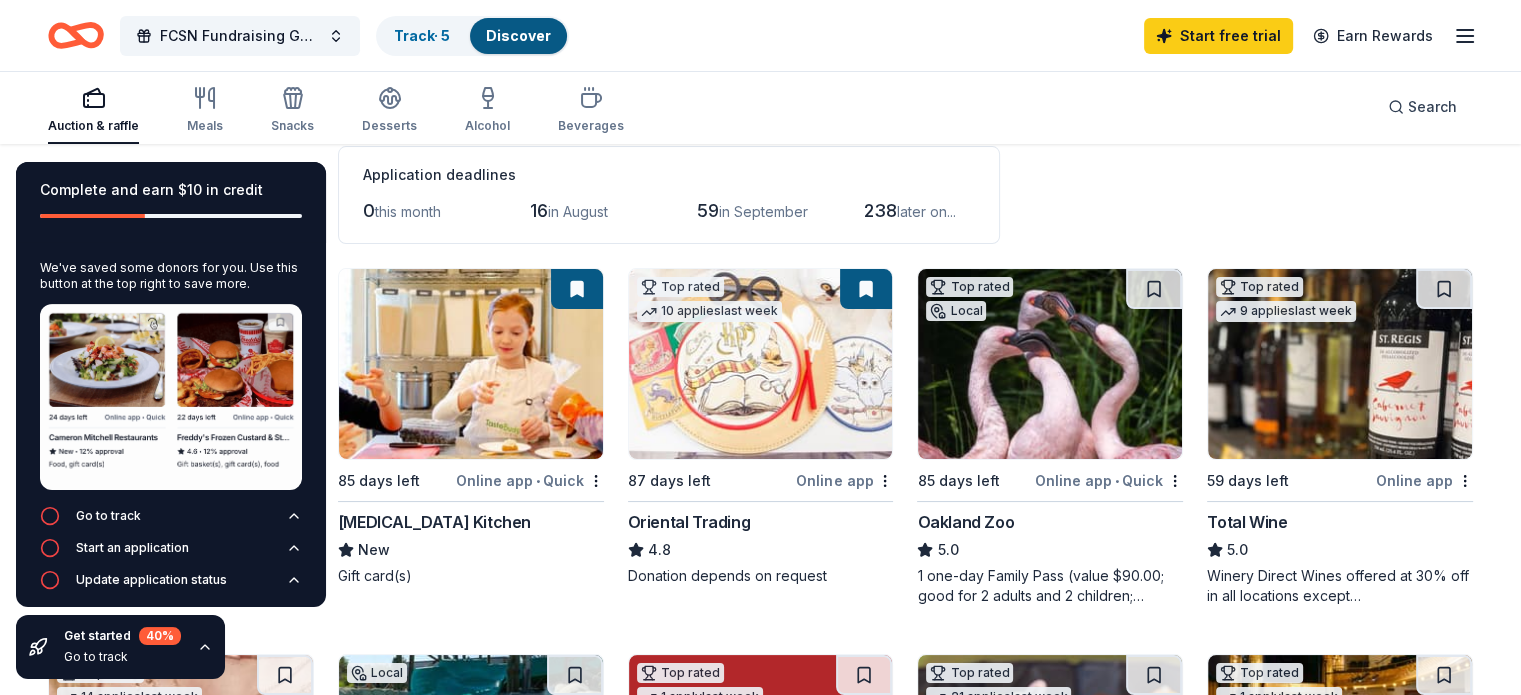 click on "FCSN Fundraising Gala 2025 Track  · 5 Discover Start free  trial Earn Rewards" at bounding box center (760, 35) 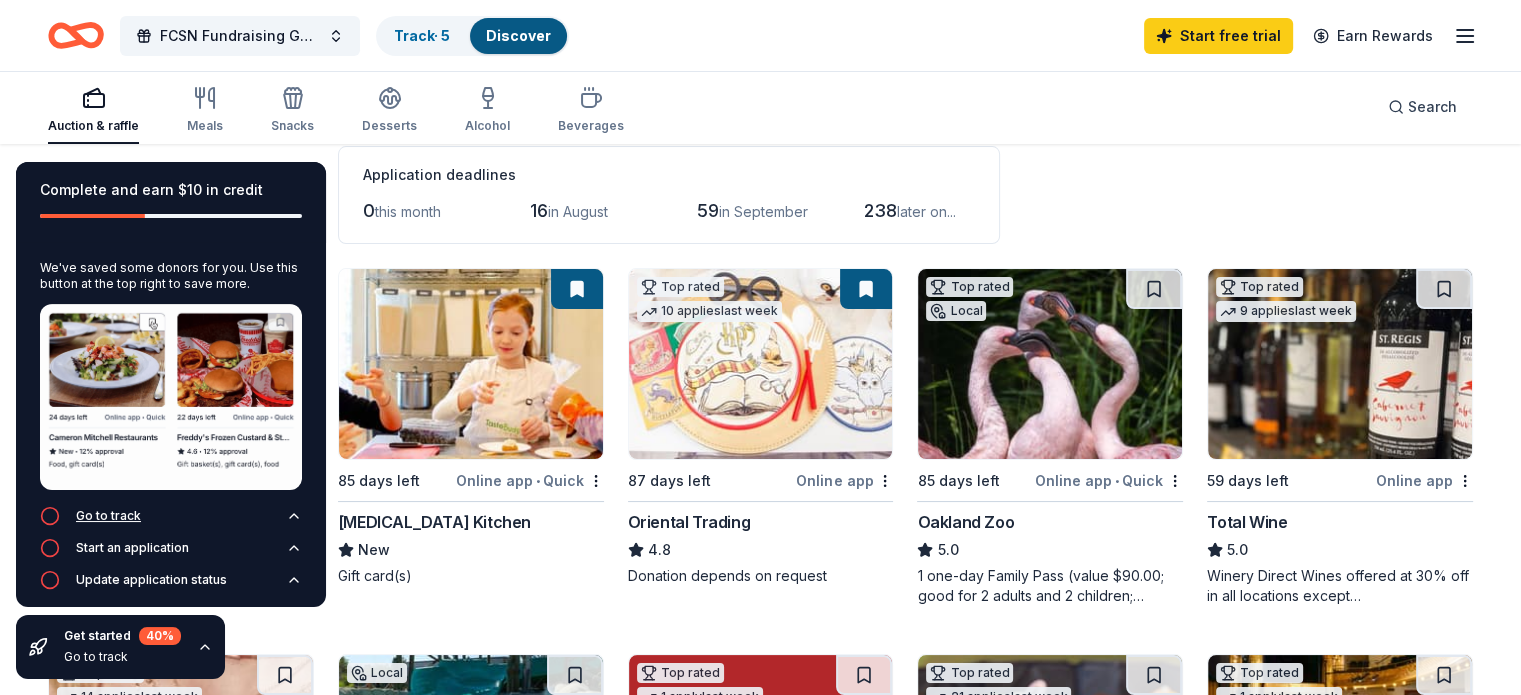 click 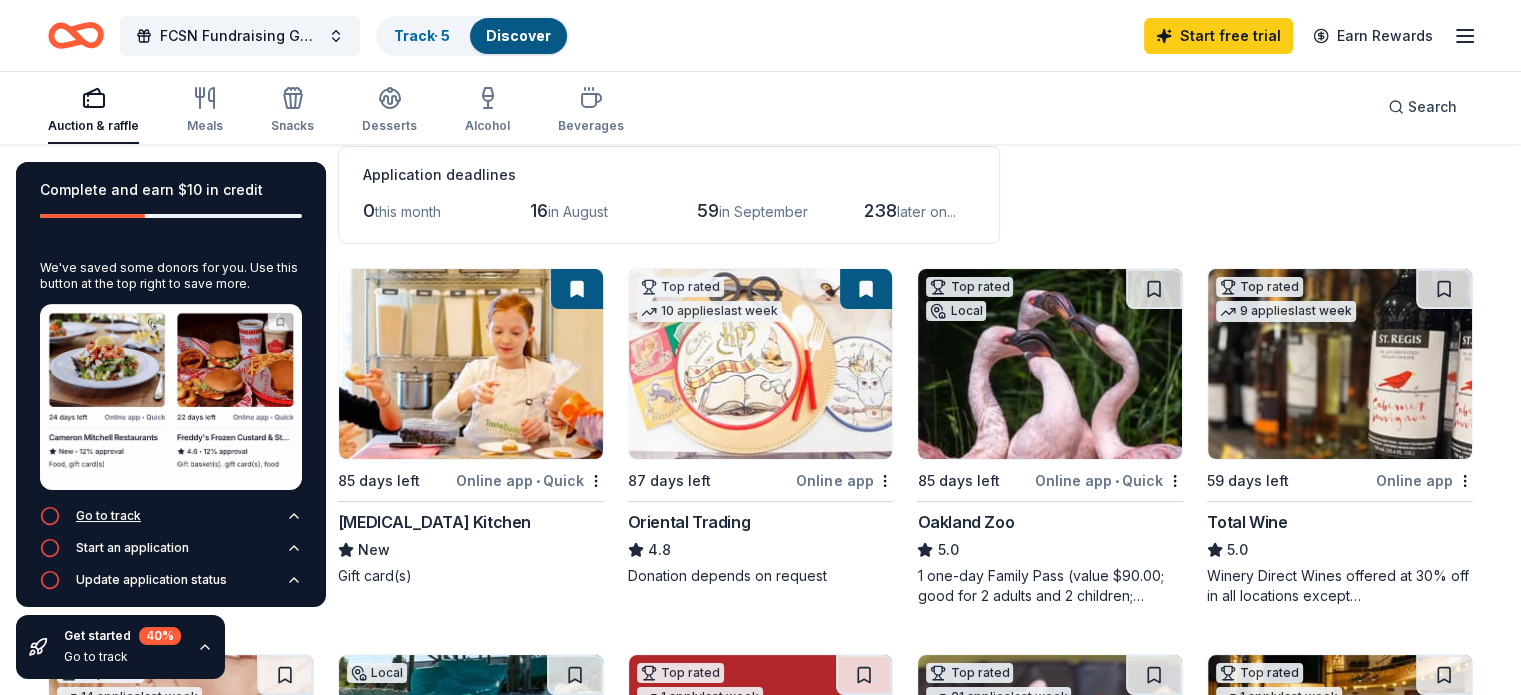 scroll, scrollTop: 0, scrollLeft: 0, axis: both 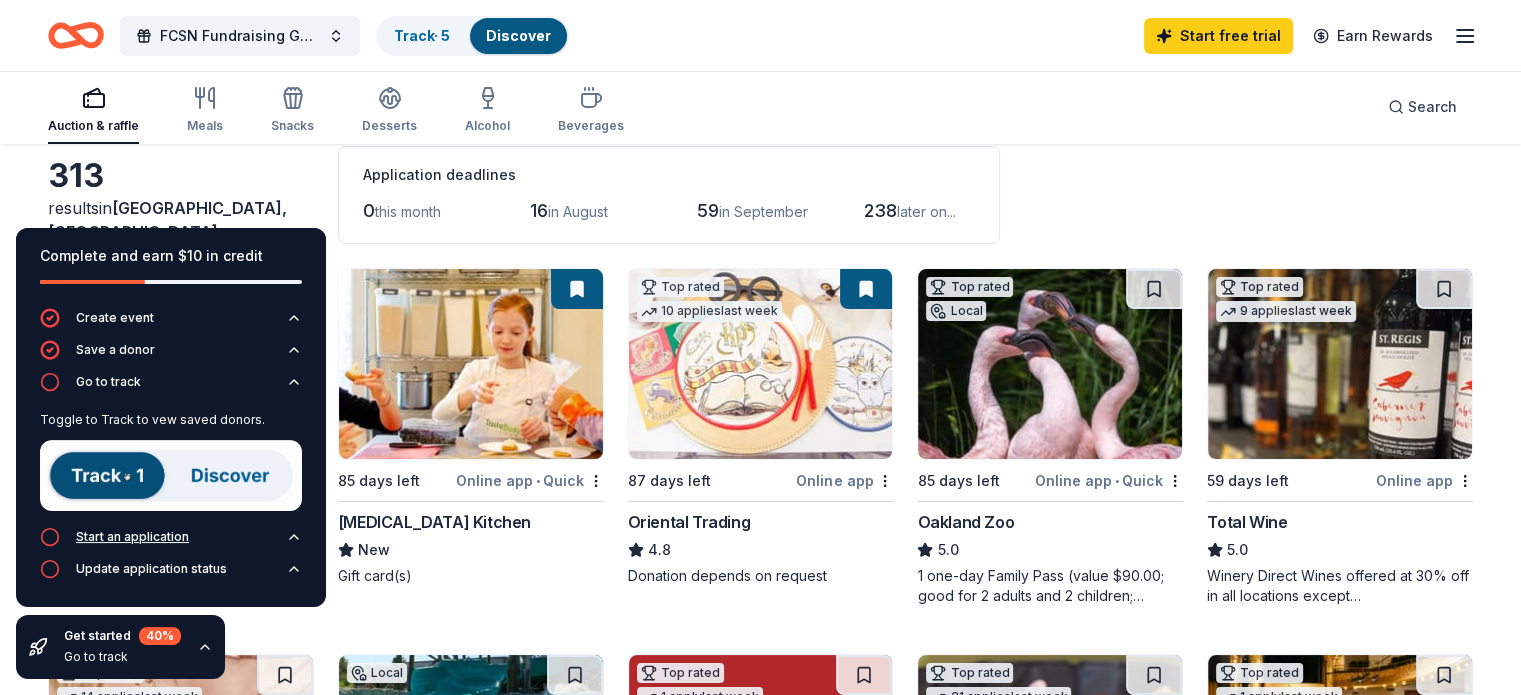 click on "Start an application" at bounding box center [171, 543] 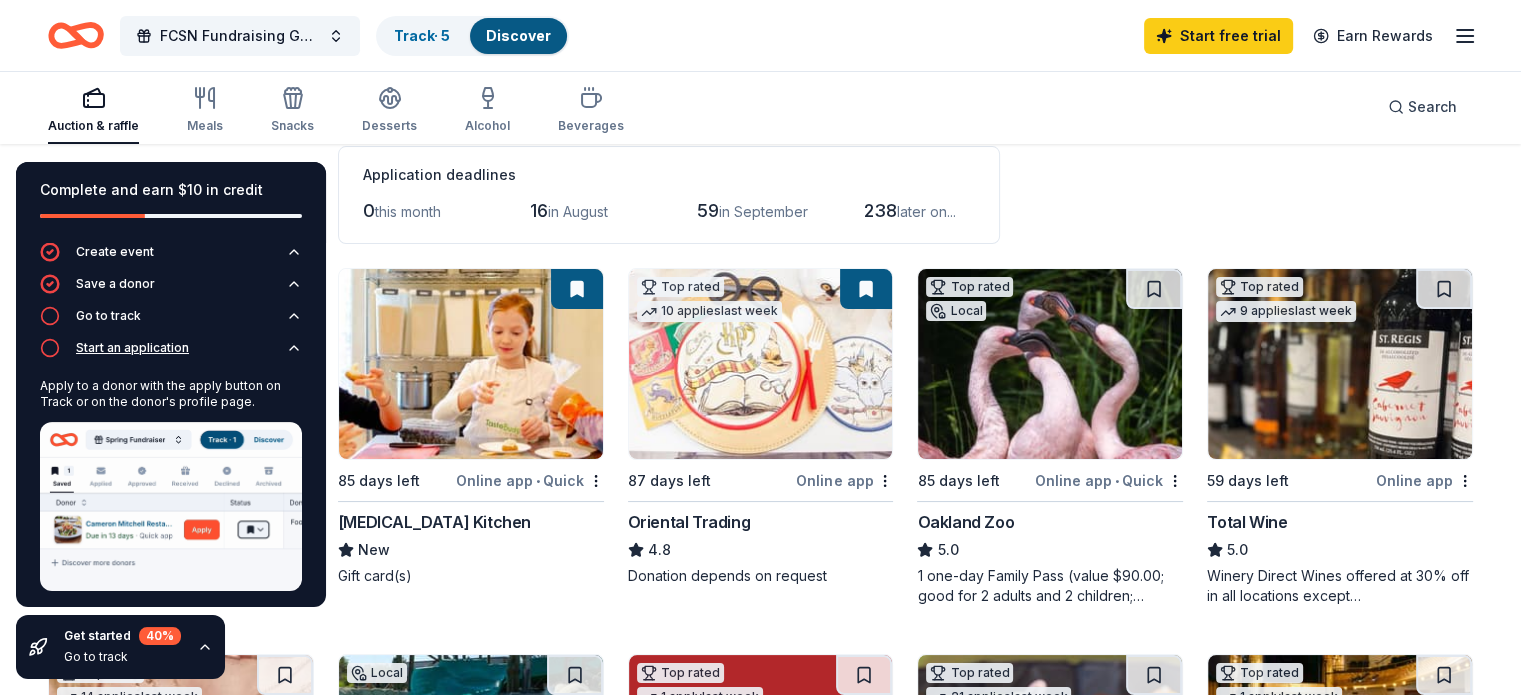 click on "Start an application" at bounding box center (132, 348) 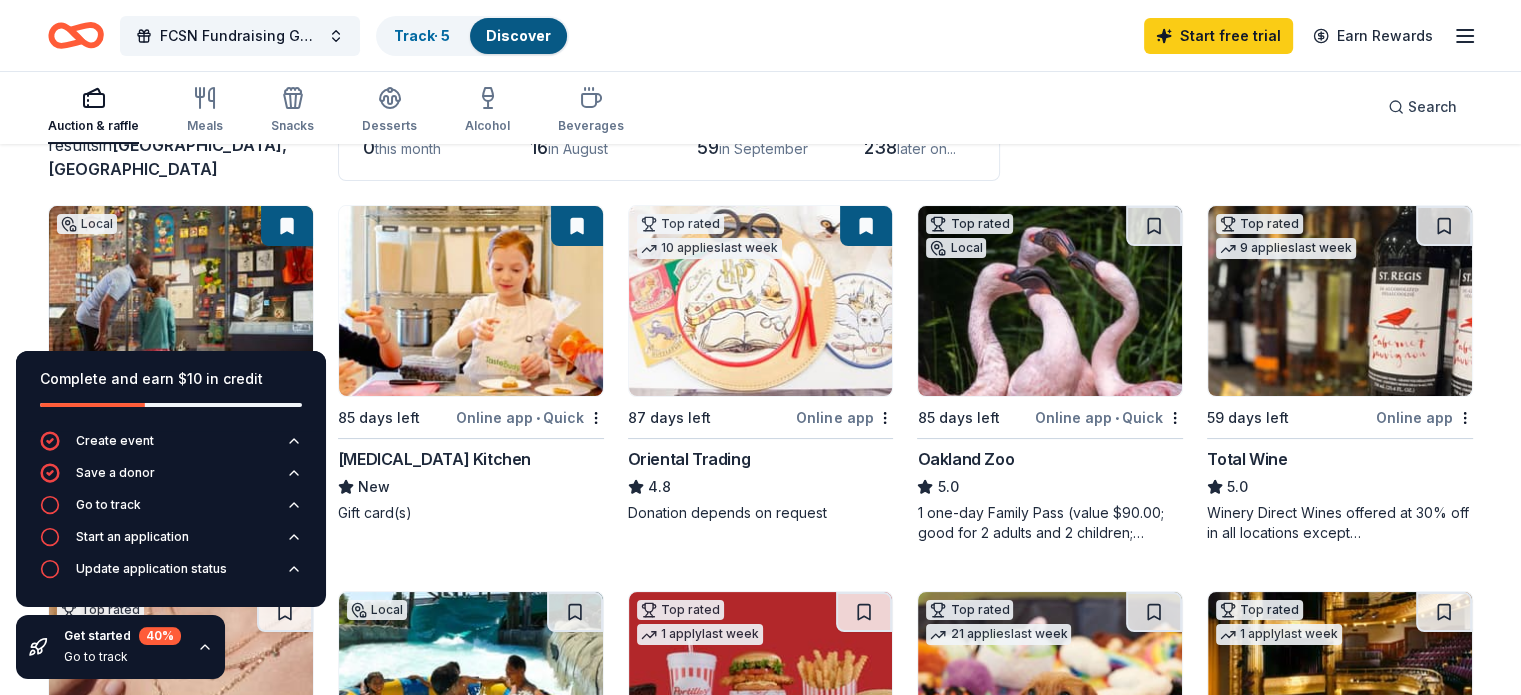 scroll, scrollTop: 300, scrollLeft: 0, axis: vertical 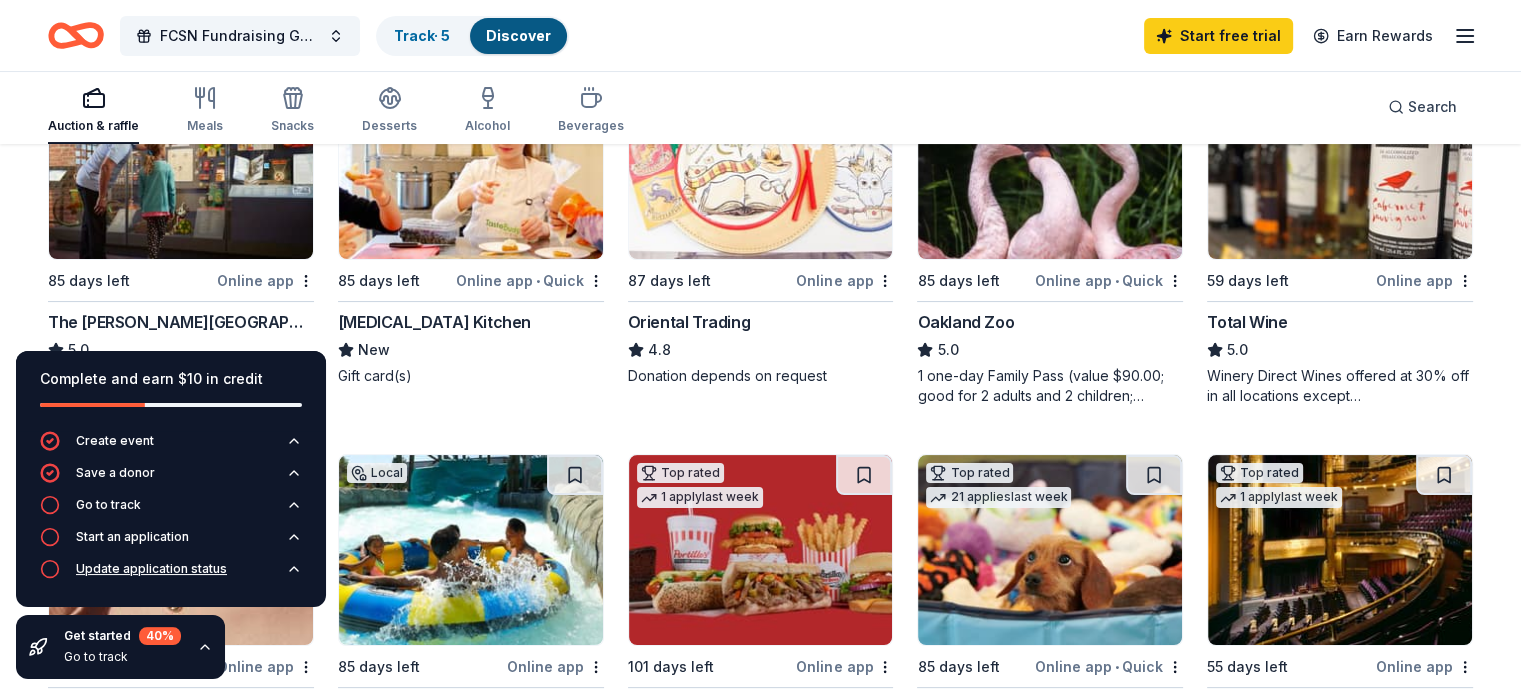 click on "Update application status" at bounding box center (151, 569) 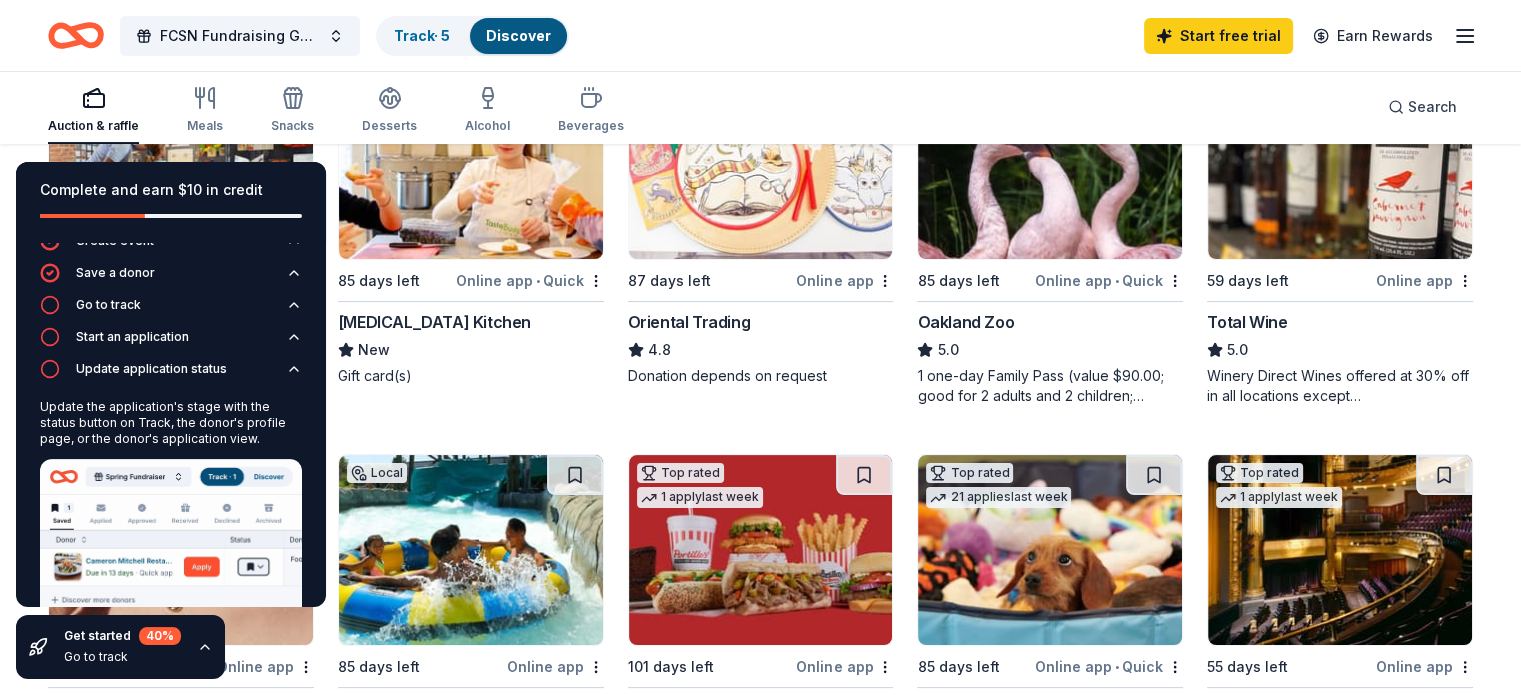 scroll, scrollTop: 0, scrollLeft: 0, axis: both 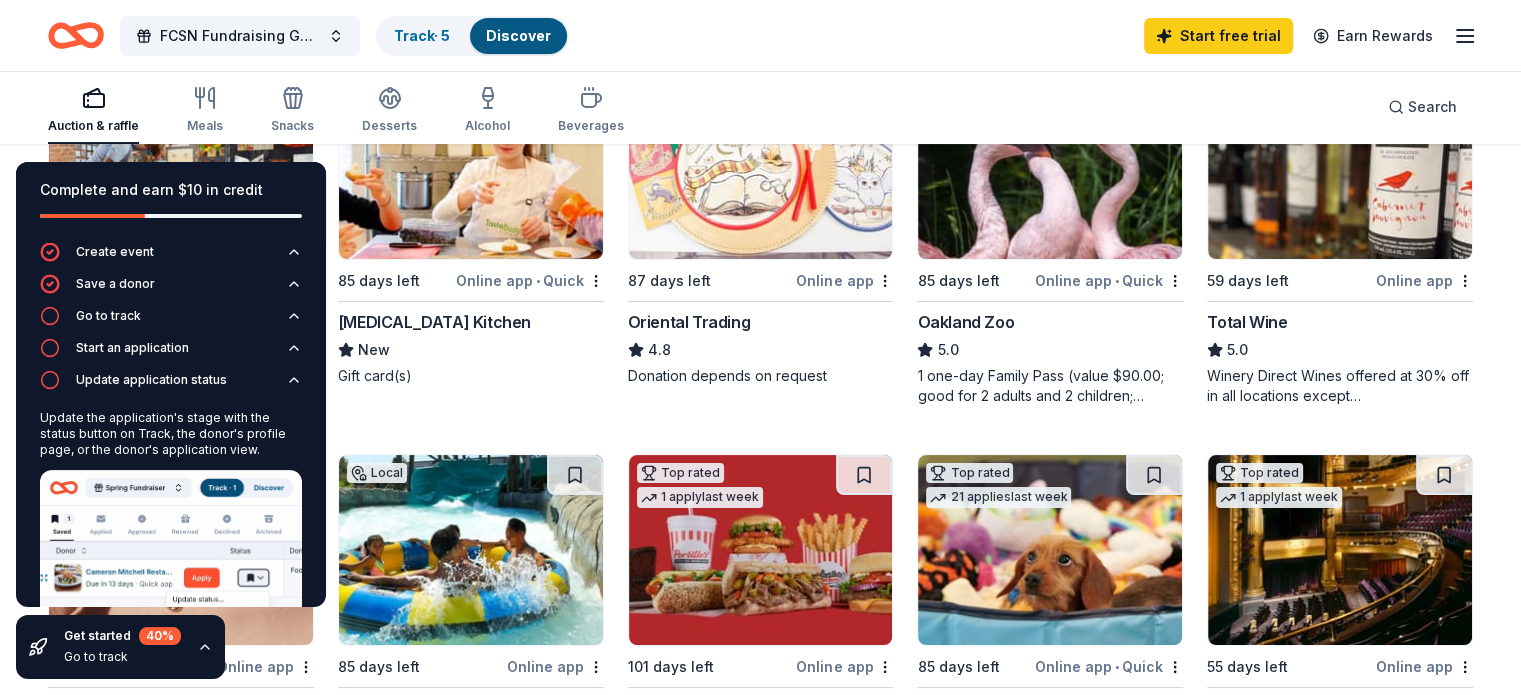 click on "Auction & raffle Meals Snacks Desserts Alcohol Beverages Search" at bounding box center [760, 107] 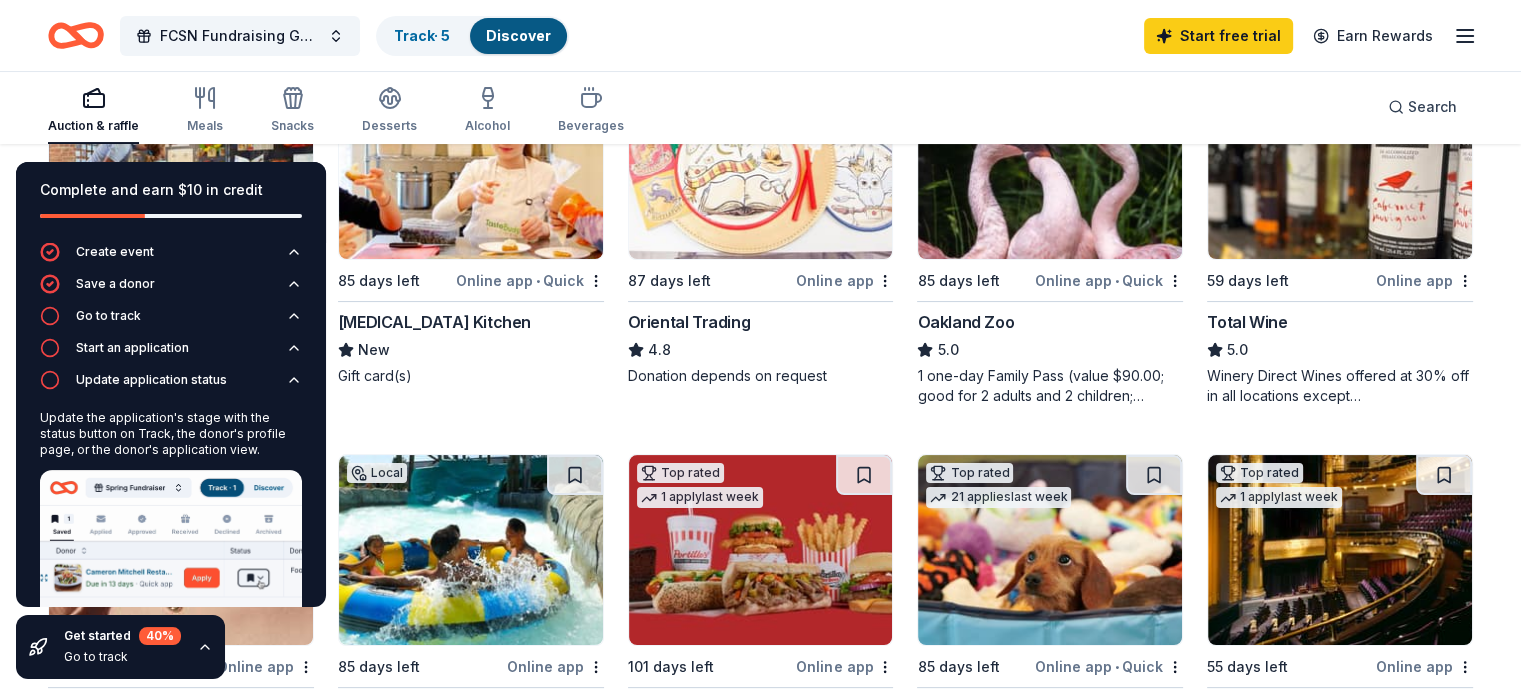 click on "Auction & raffle Meals Snacks Desserts Alcohol Beverages Search" at bounding box center (760, 107) 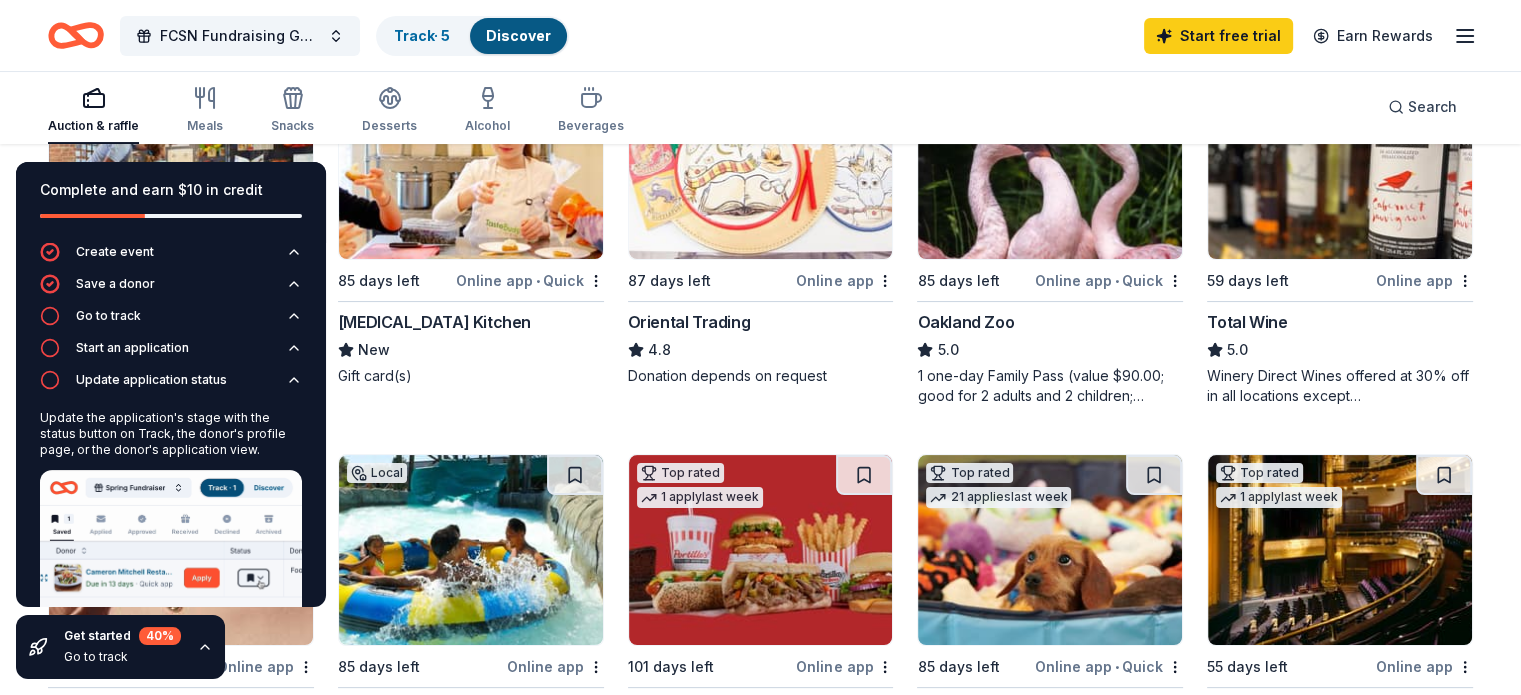 click on "Auction & raffle Meals Snacks Desserts Alcohol Beverages Search" at bounding box center [760, 107] 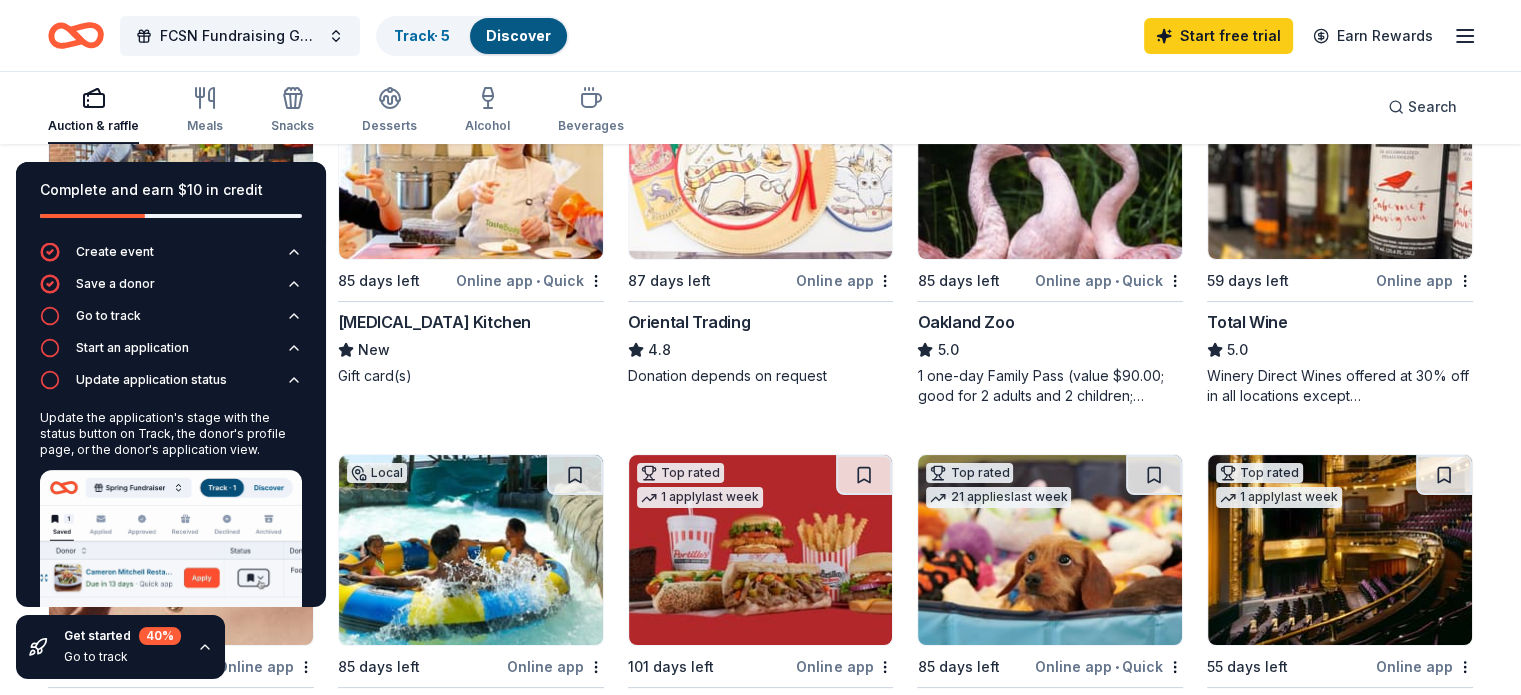 click on "FCSN Fundraising Gala 2025 Track  · 5 Discover Start free  trial Earn Rewards" at bounding box center (760, 35) 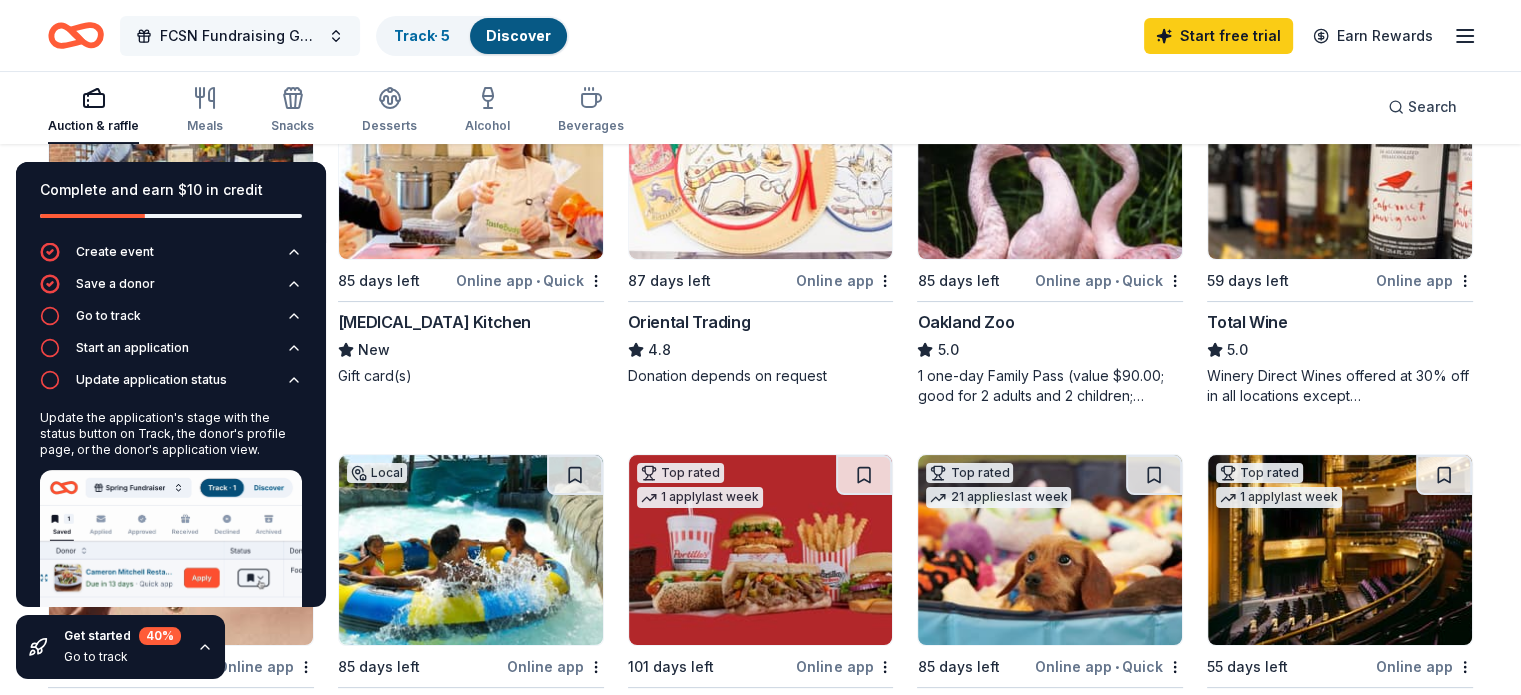 click on "FCSN Fundraising Gala 2025" at bounding box center [240, 36] 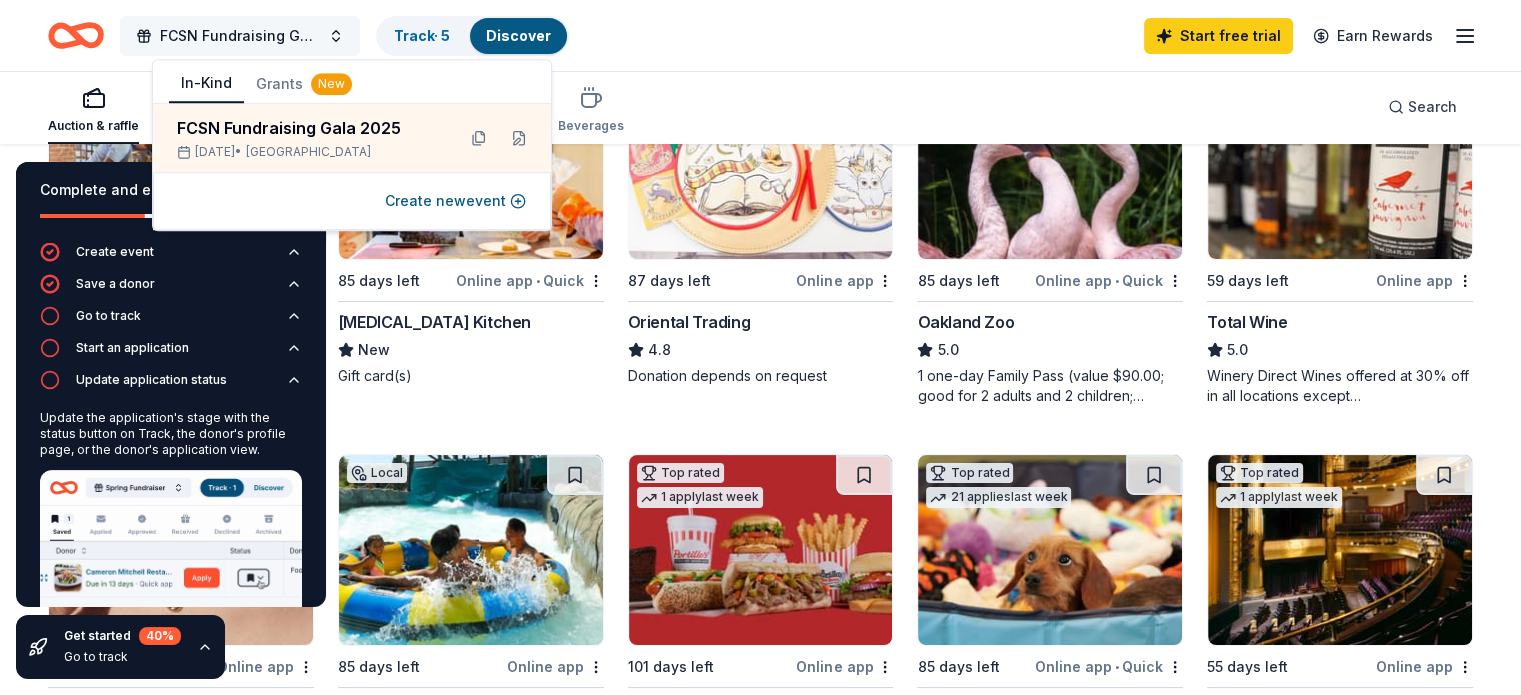 click on "FCSN Fundraising Gala 2025" at bounding box center [240, 36] 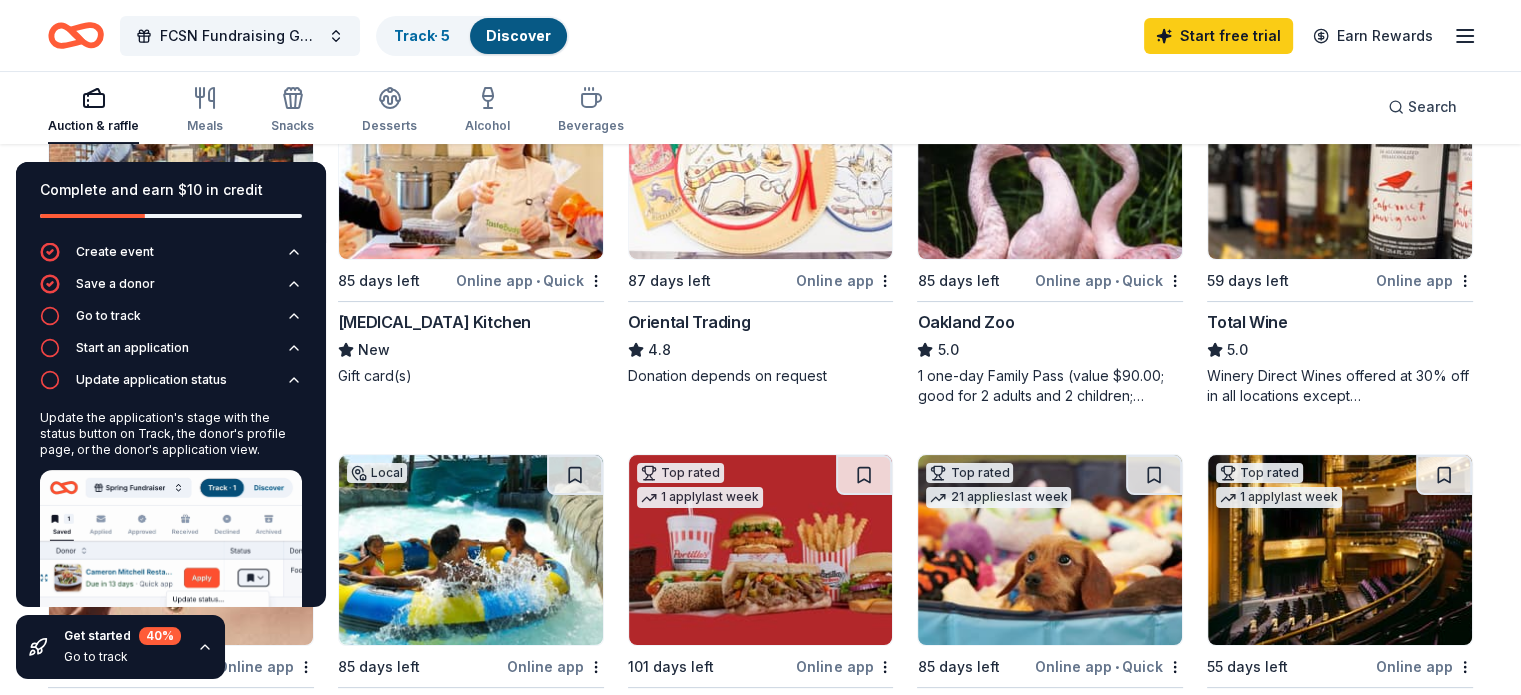 click on "Complete and earn $10 in credit Create event Save a donor Go to track Start an application Update application status Update the application's stage with the status button on Track, the donor's profile page, or the donor's application view. Get started 40 % Go to track" at bounding box center (171, 420) 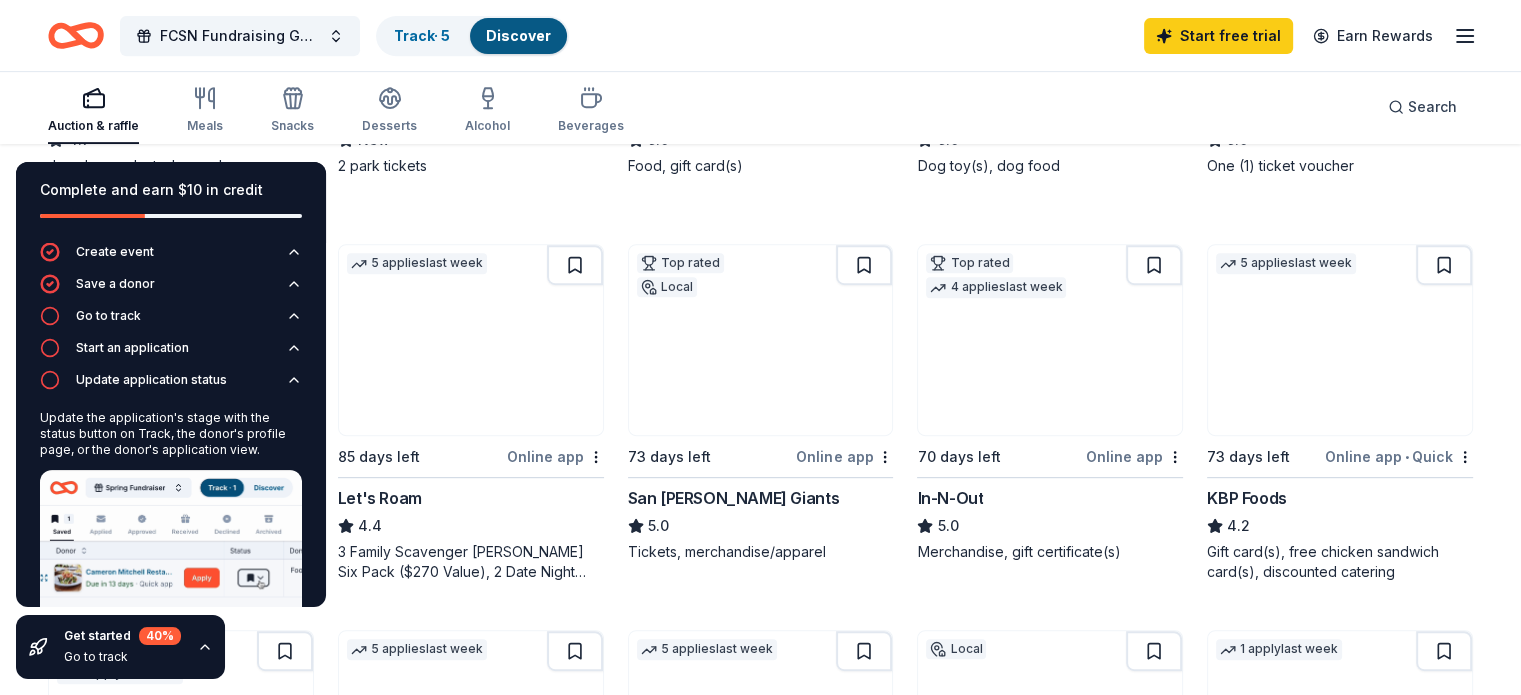 scroll, scrollTop: 900, scrollLeft: 0, axis: vertical 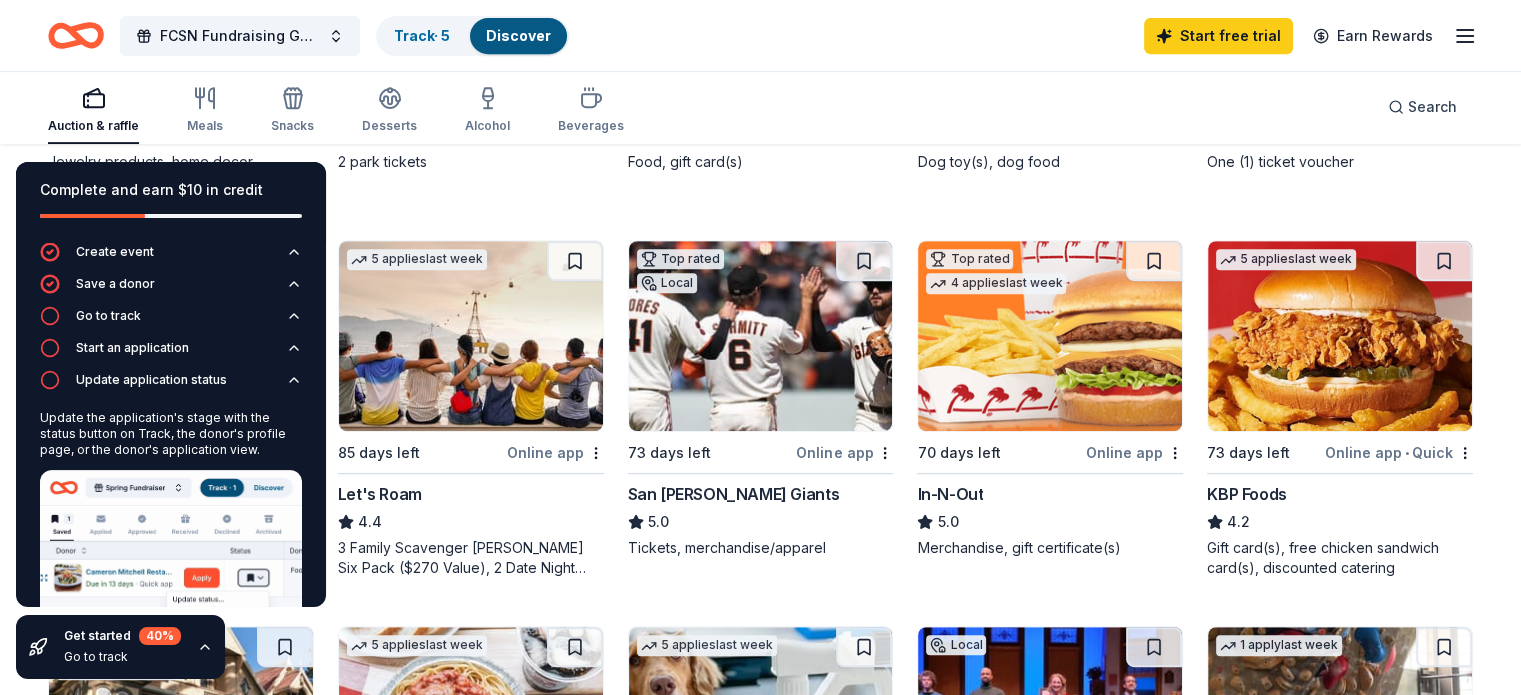 click on "Go to track" at bounding box center [122, 657] 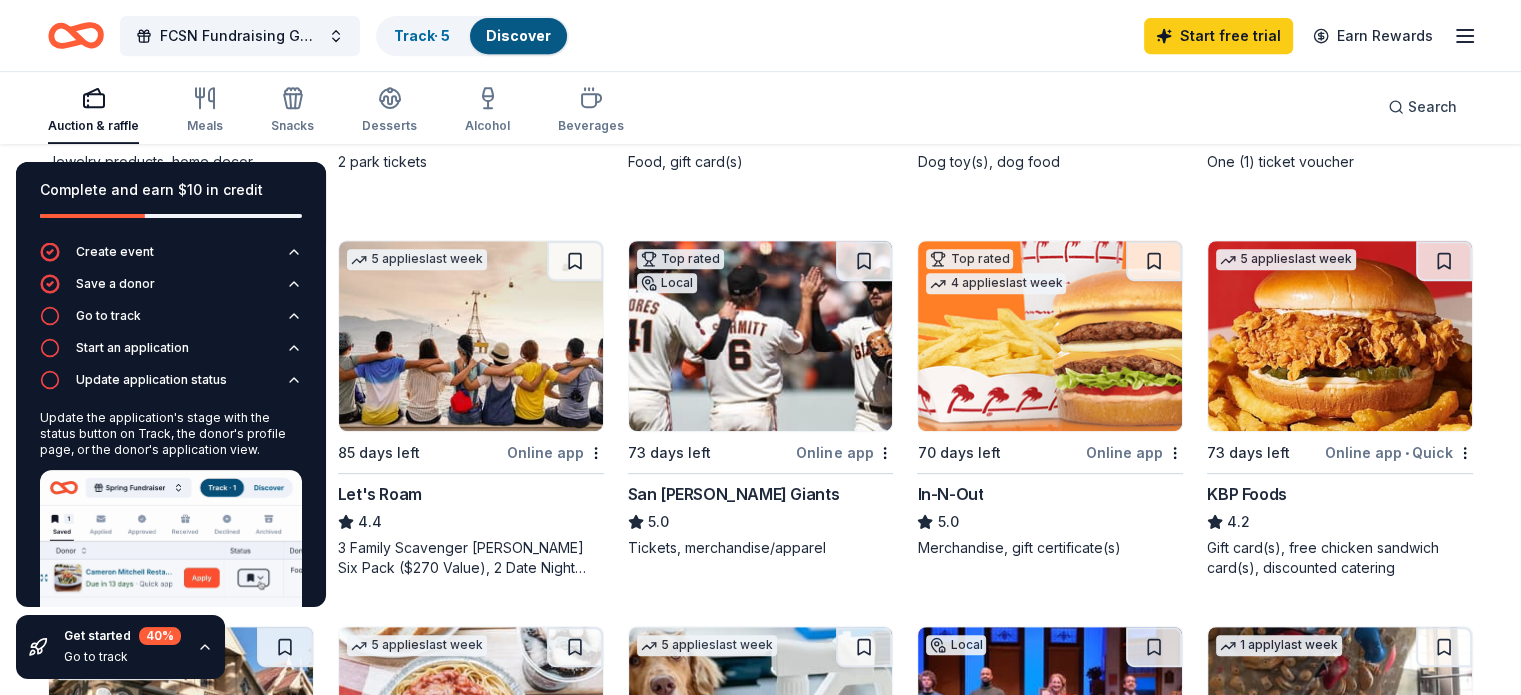 click on "Local 85 days left Online app Six Flags Hurricane Harbor ([GEOGRAPHIC_DATA]) New 2 park tickets" at bounding box center (471, 23) 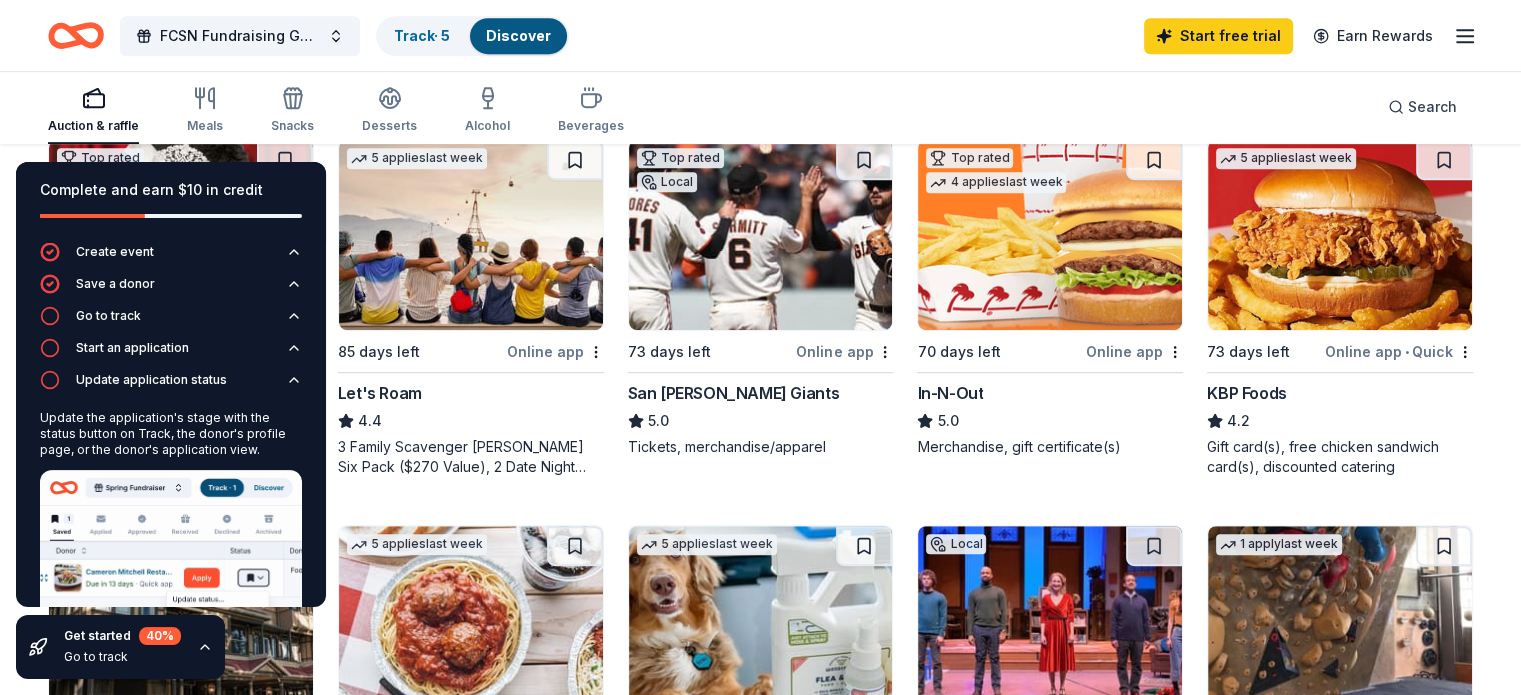 scroll, scrollTop: 1000, scrollLeft: 0, axis: vertical 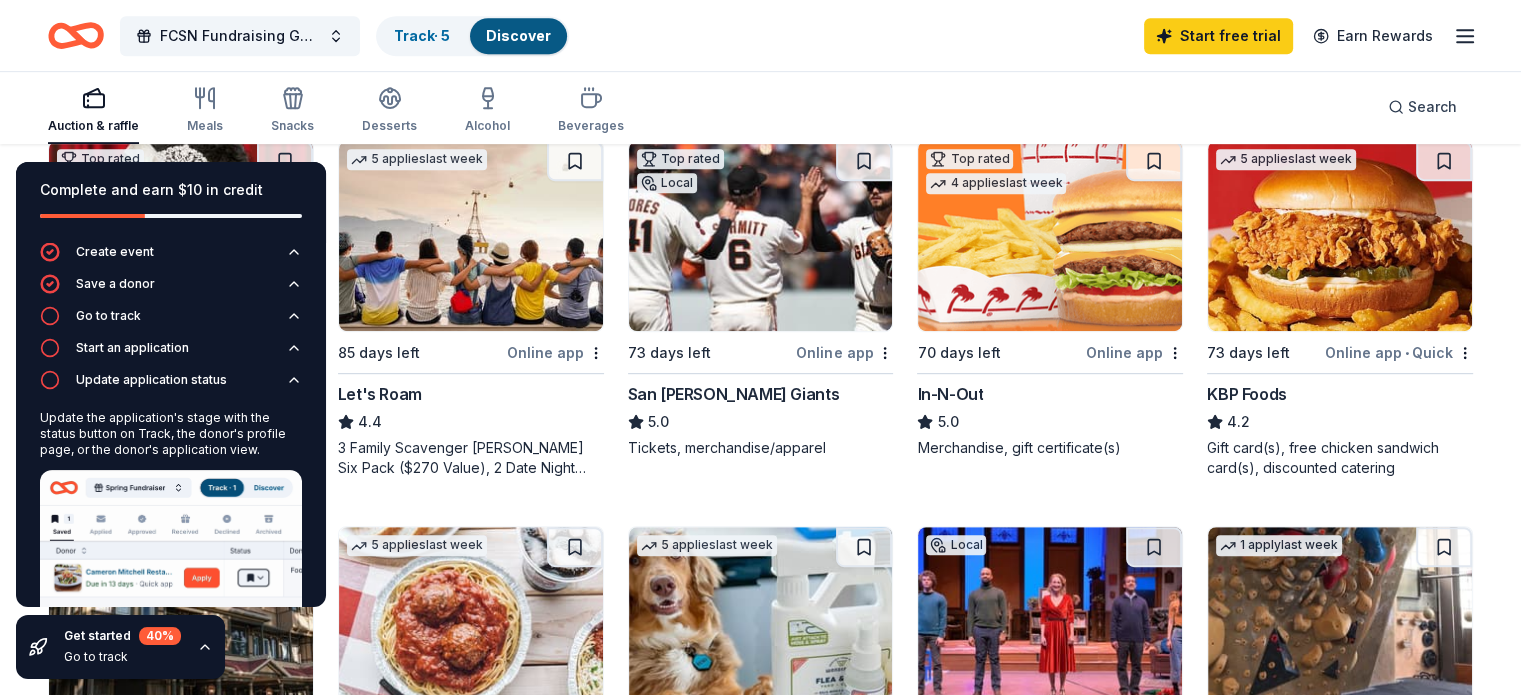 click on "Discover" at bounding box center [518, 35] 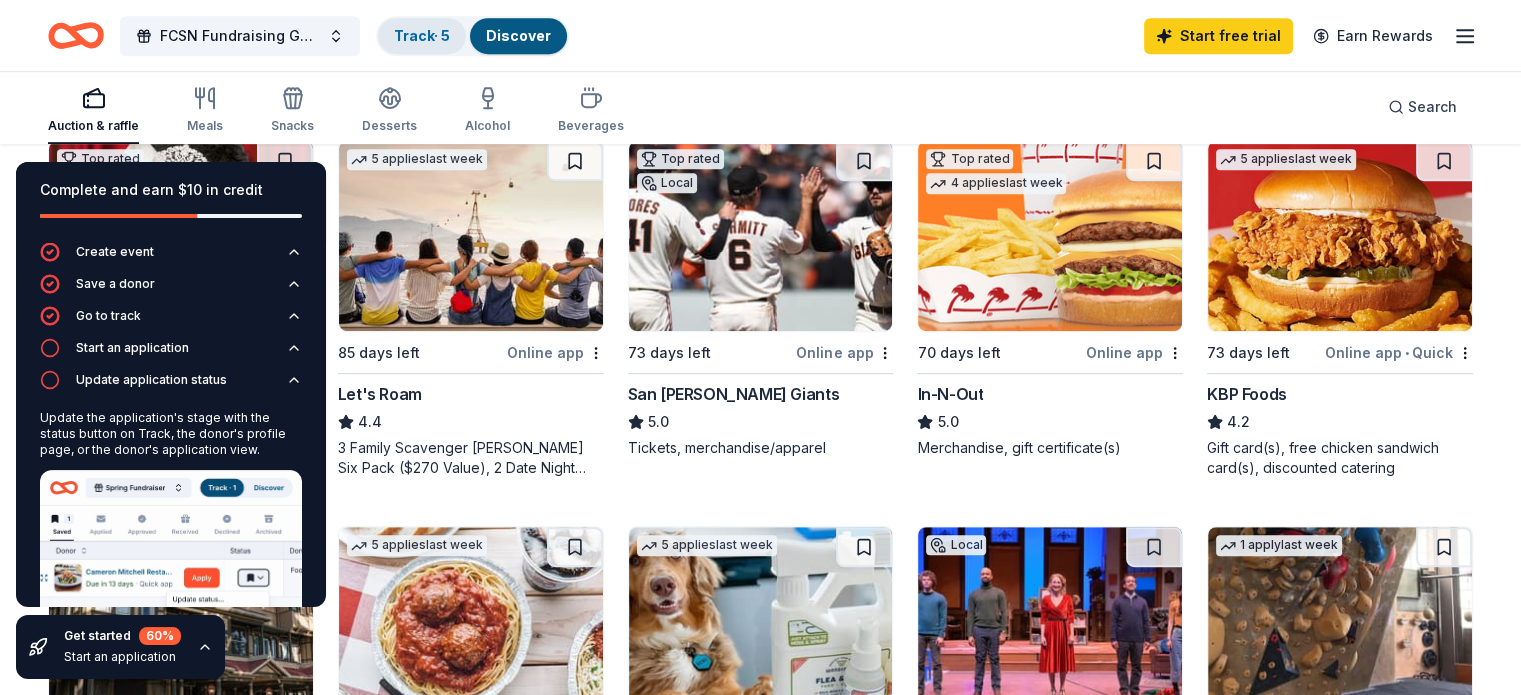click on "Track  · 5" at bounding box center (422, 35) 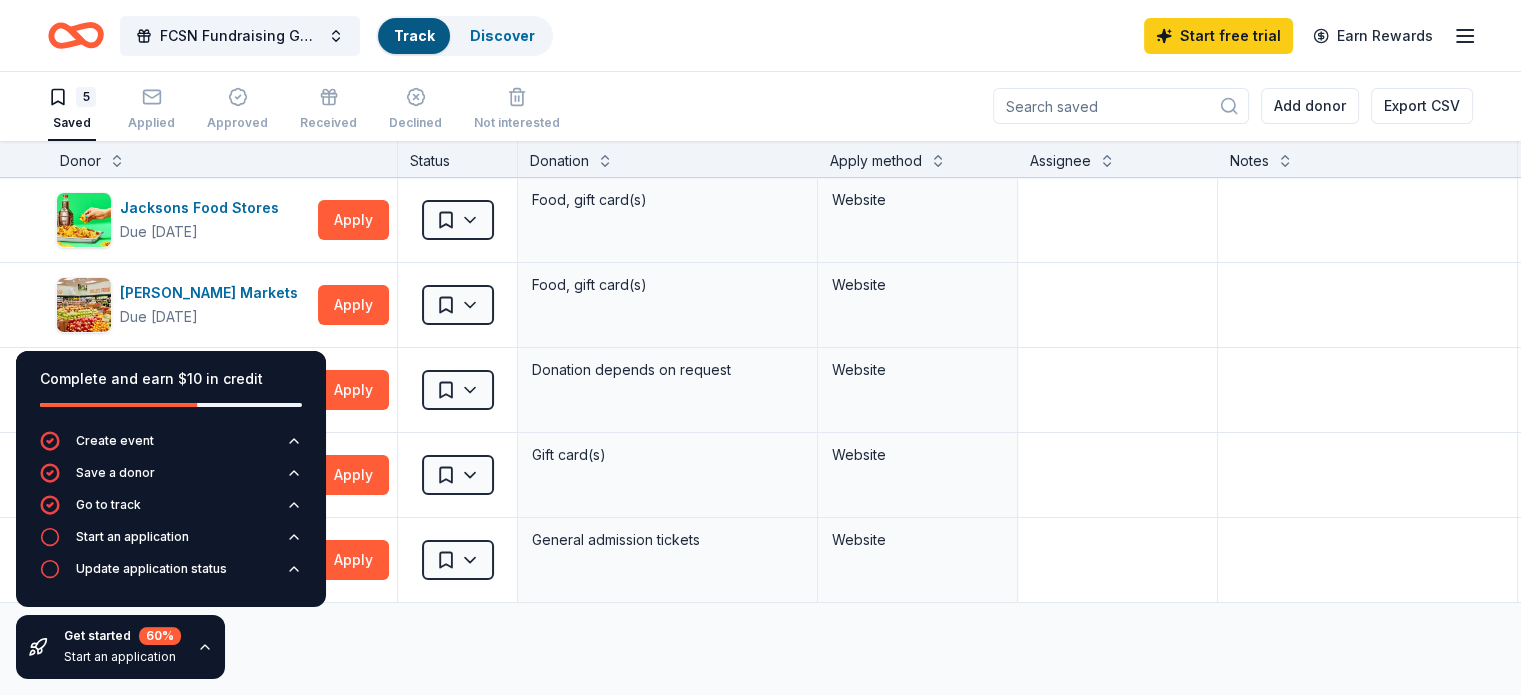 scroll, scrollTop: 0, scrollLeft: 0, axis: both 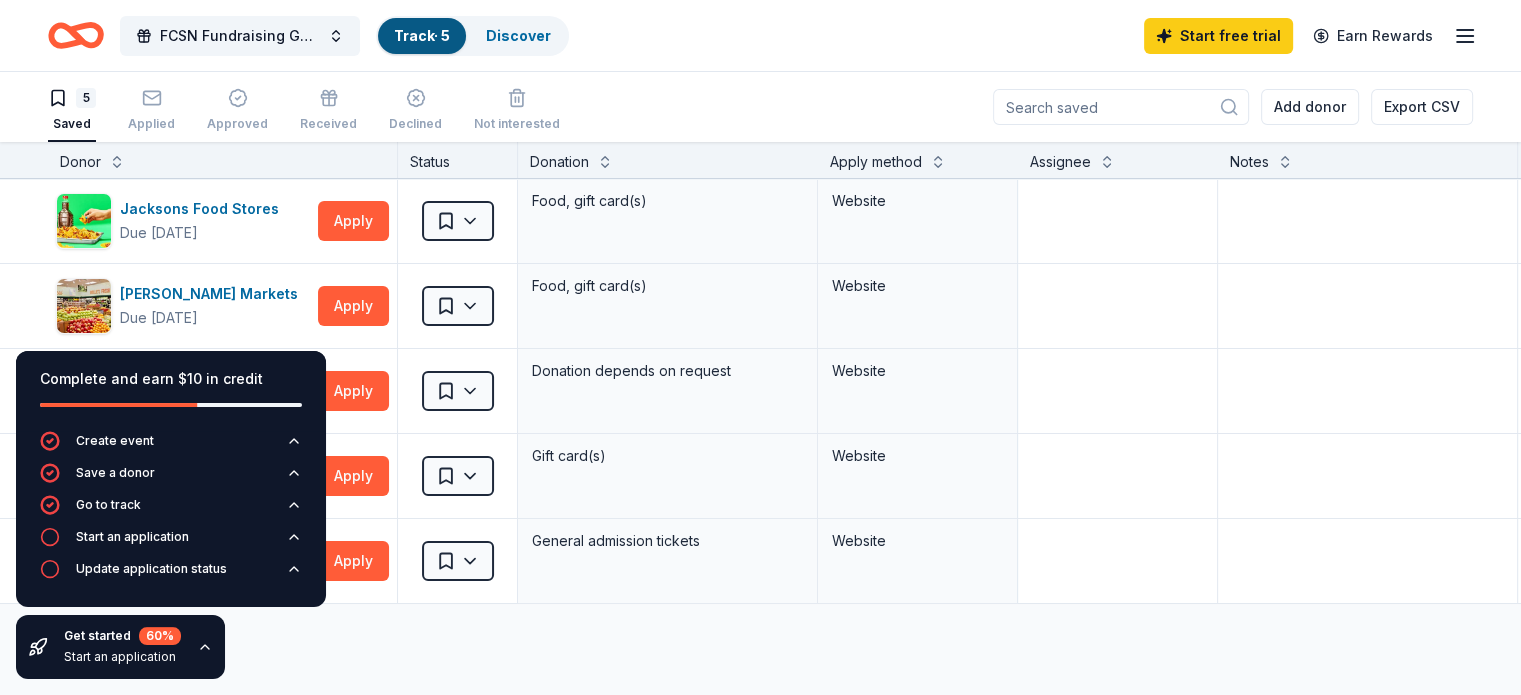 click on "5" at bounding box center [72, 98] 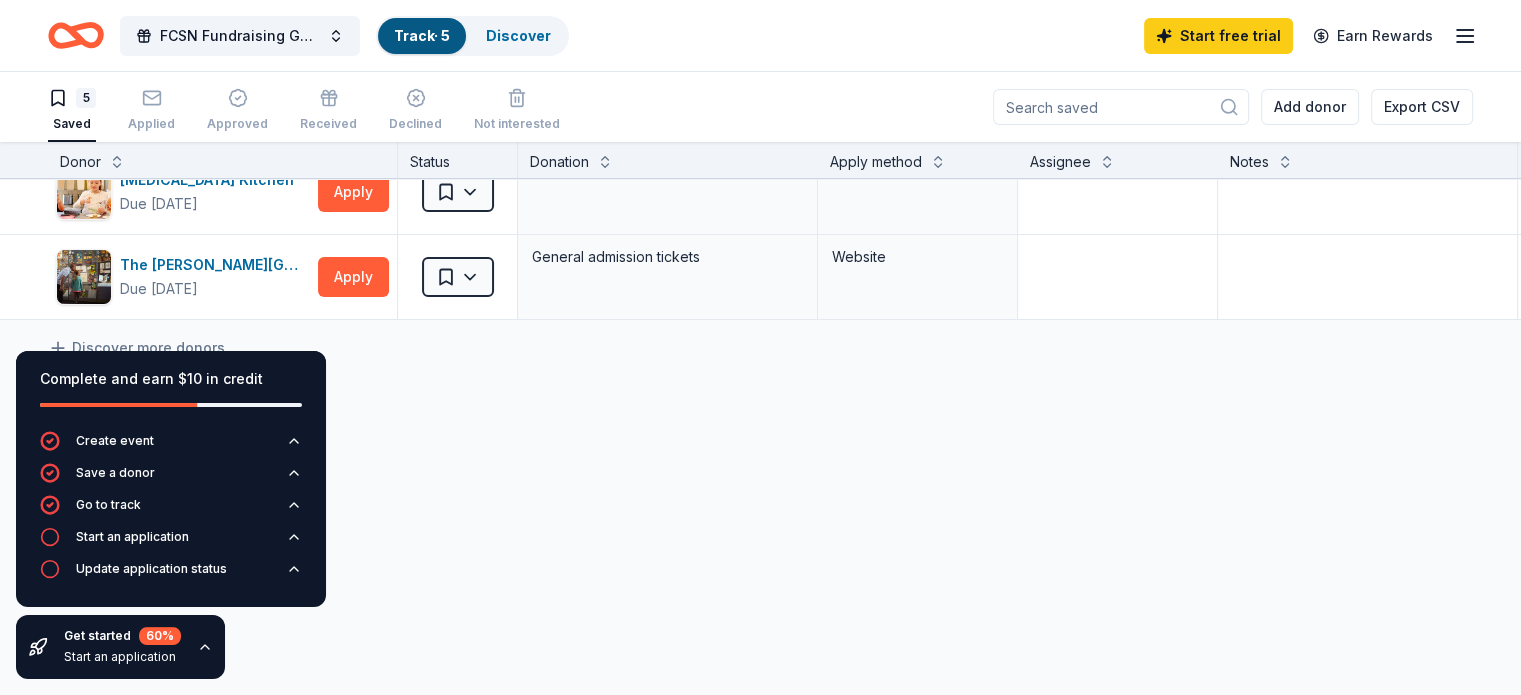 scroll, scrollTop: 297, scrollLeft: 0, axis: vertical 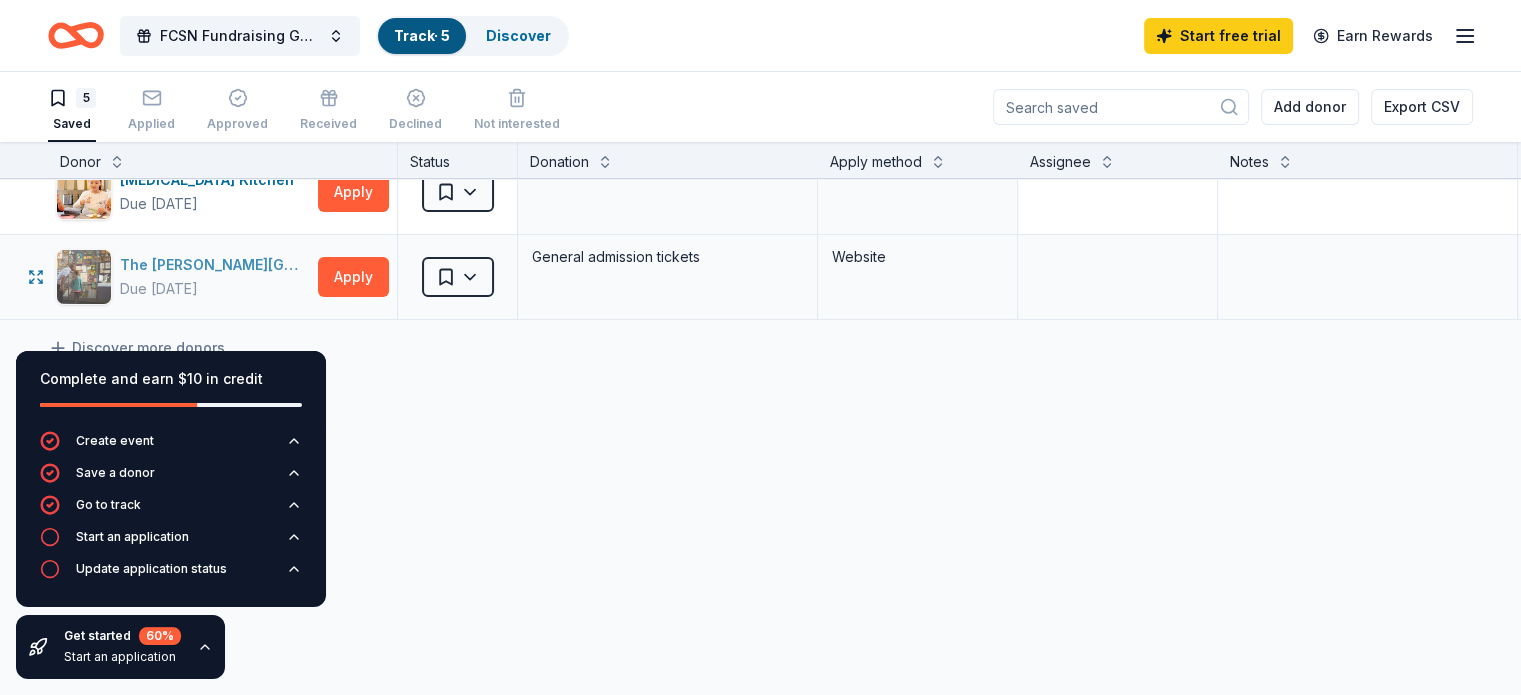 click on "The [PERSON_NAME][GEOGRAPHIC_DATA]" at bounding box center [215, 265] 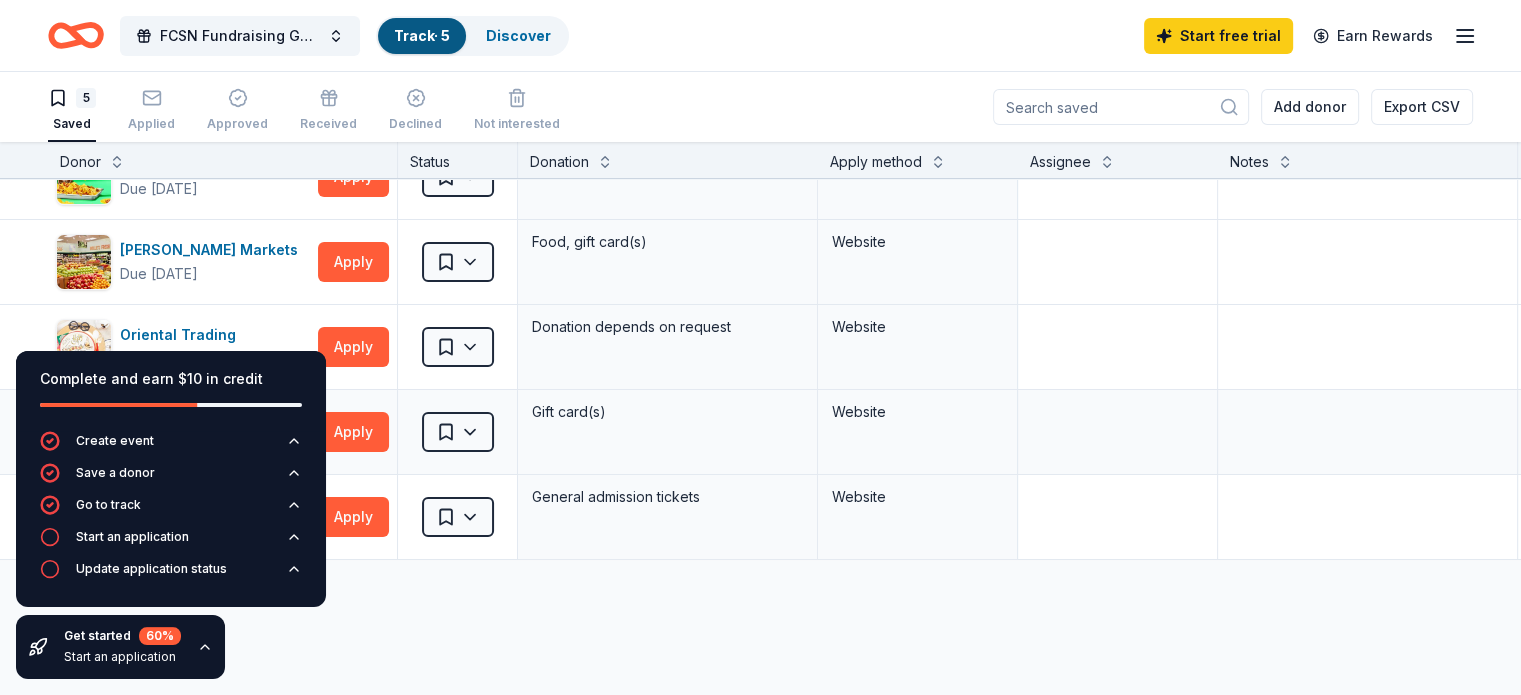 scroll, scrollTop: 0, scrollLeft: 0, axis: both 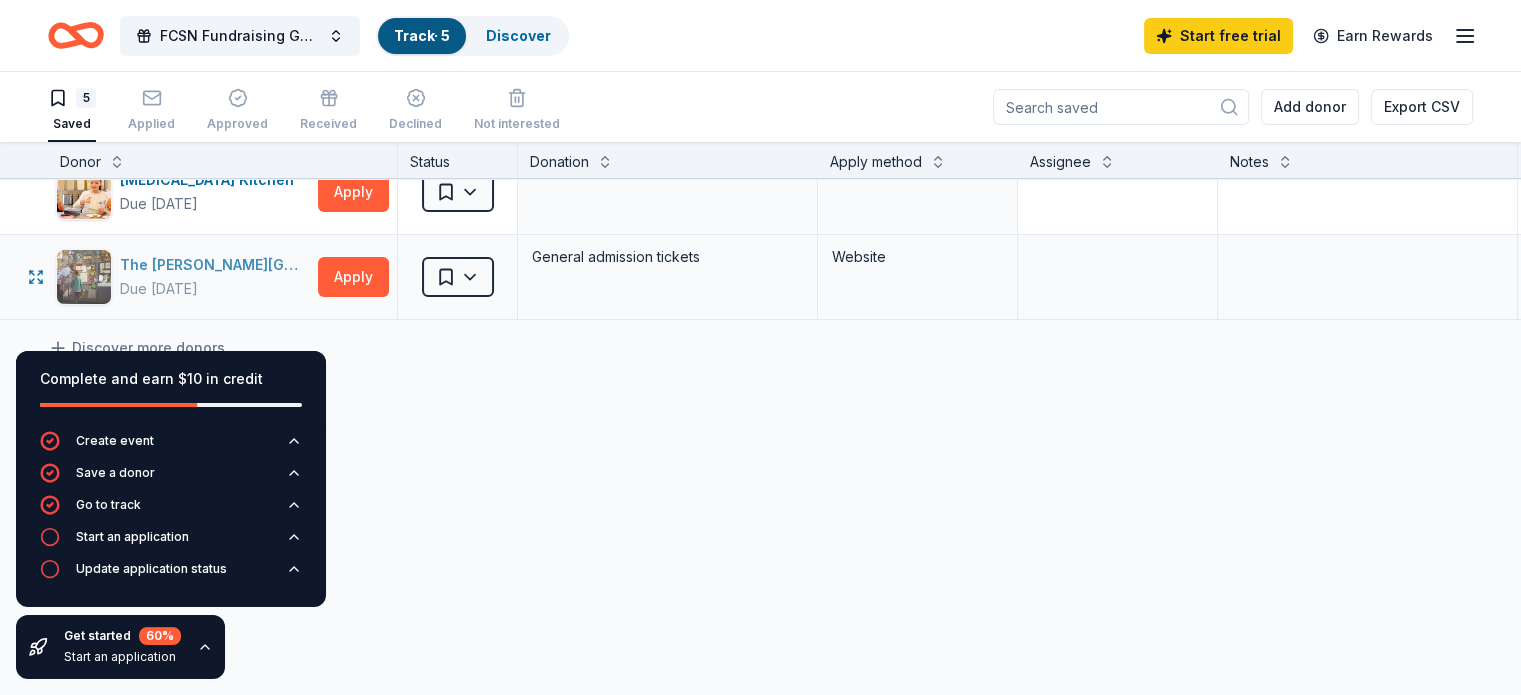 click on "The [PERSON_NAME][GEOGRAPHIC_DATA]" at bounding box center [215, 265] 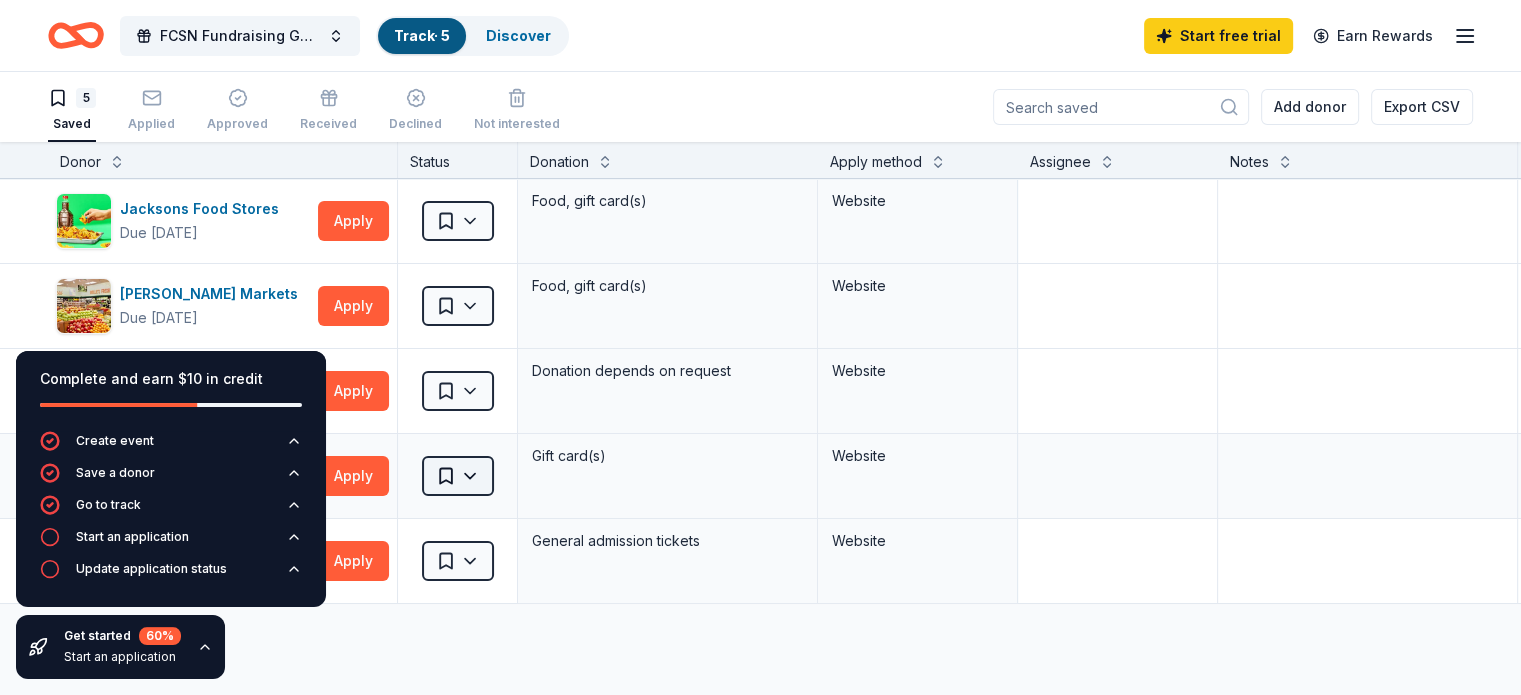 scroll, scrollTop: 0, scrollLeft: 0, axis: both 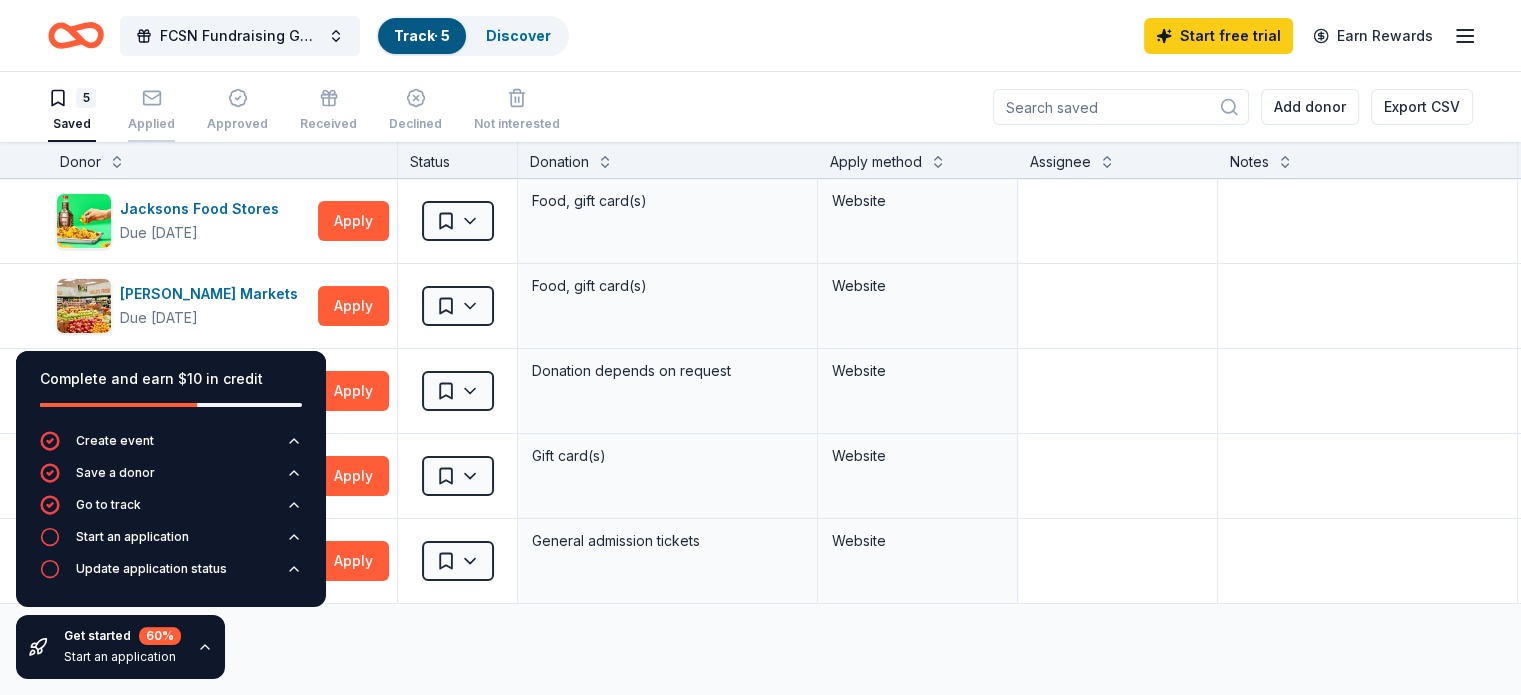 click 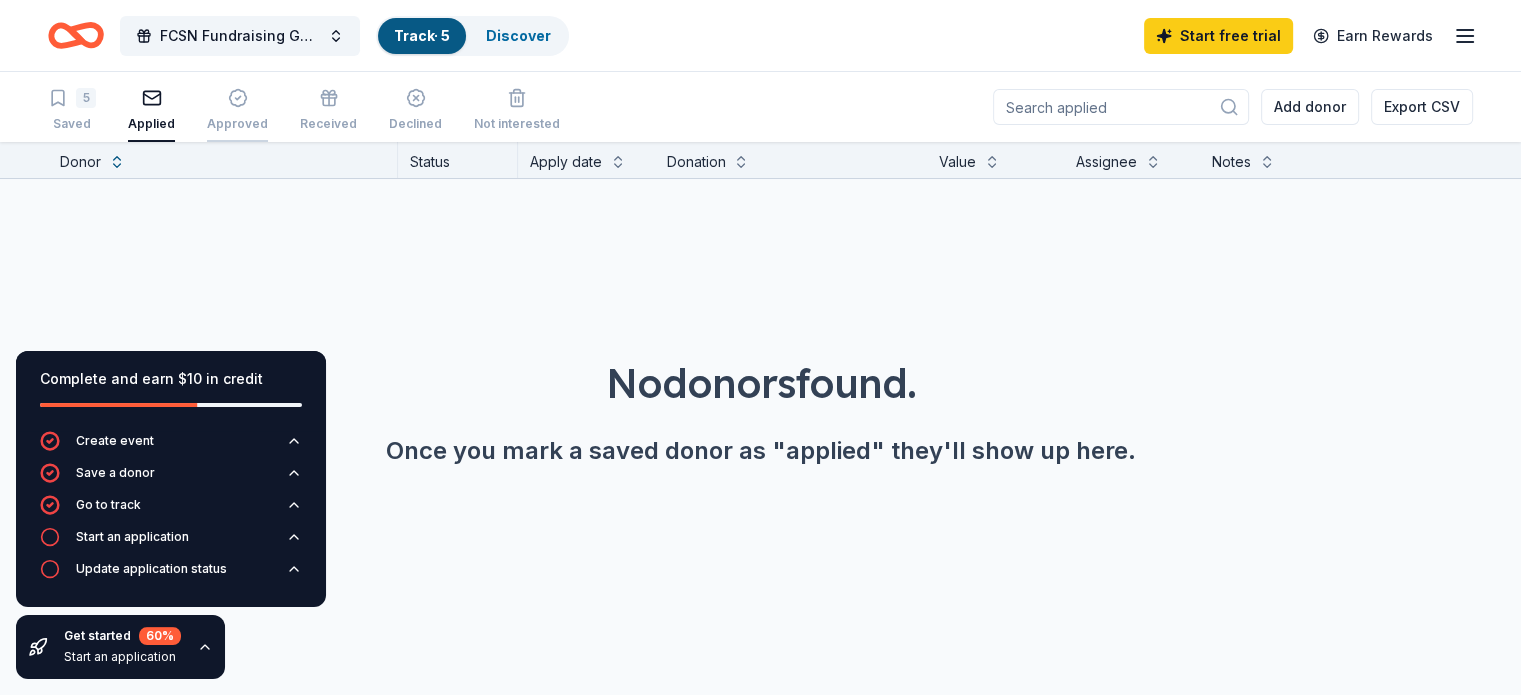 click 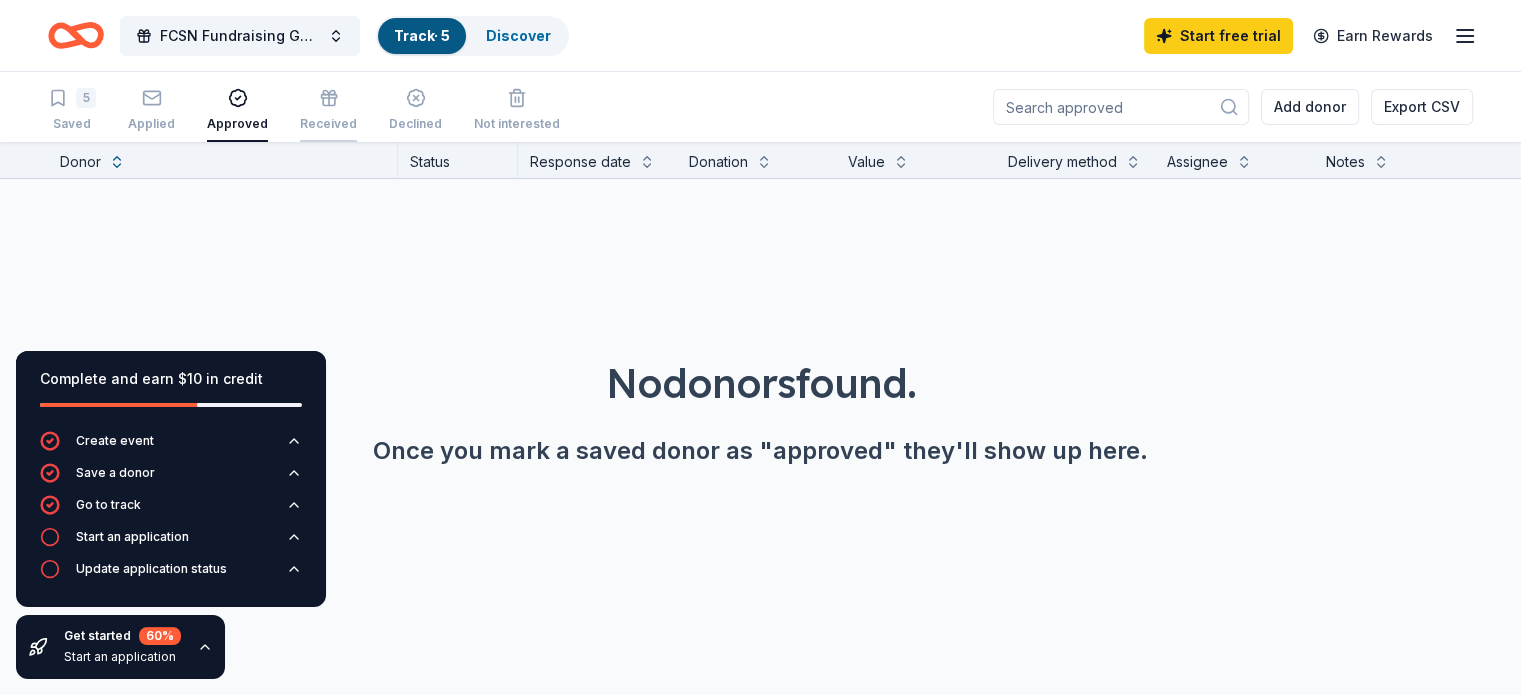 click at bounding box center (328, 98) 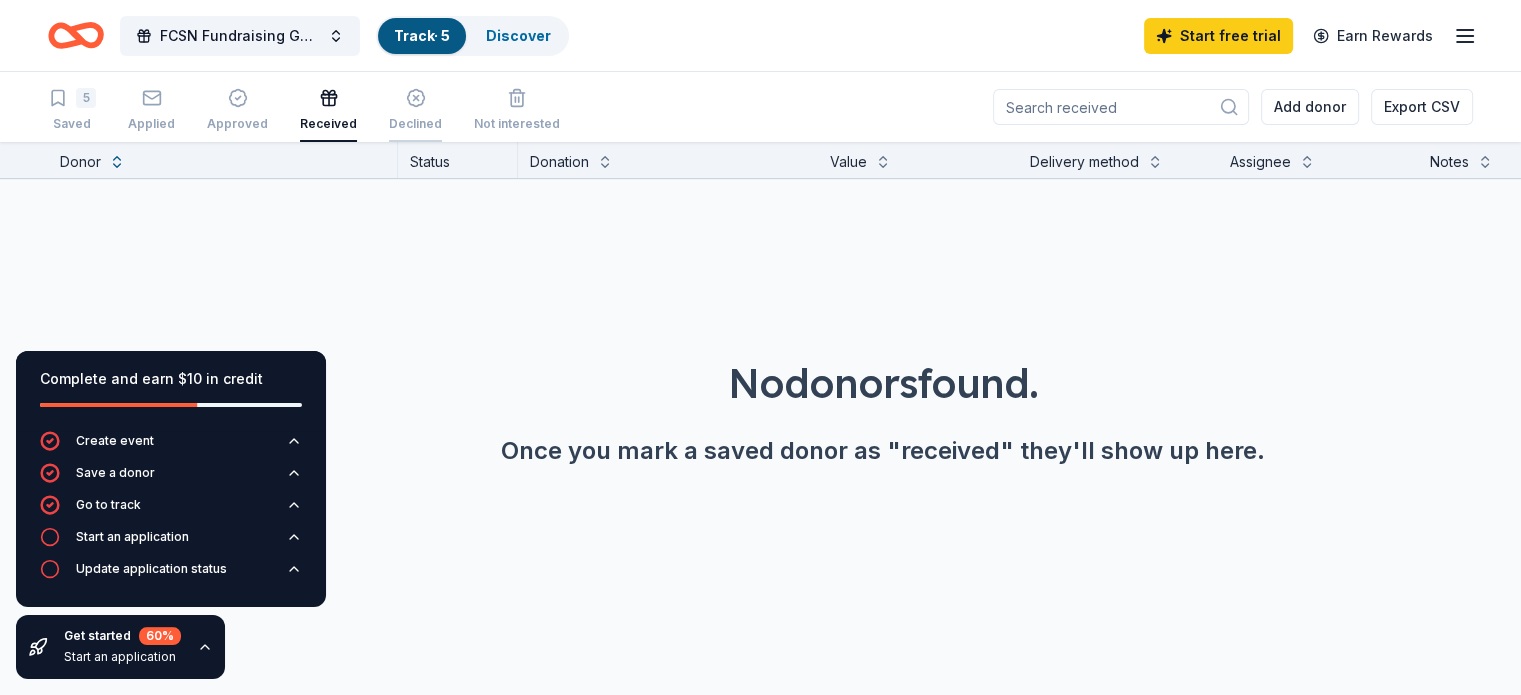 click at bounding box center [415, 98] 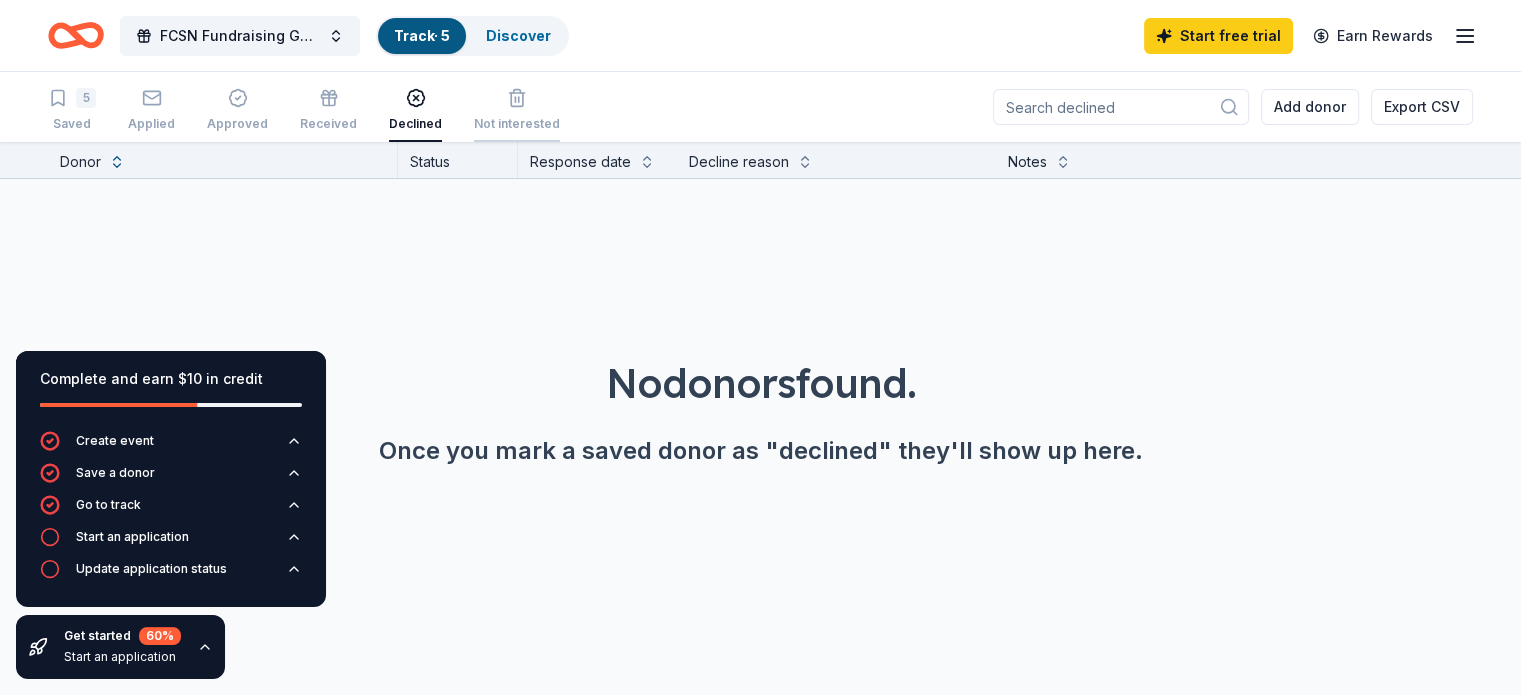 click at bounding box center [517, 98] 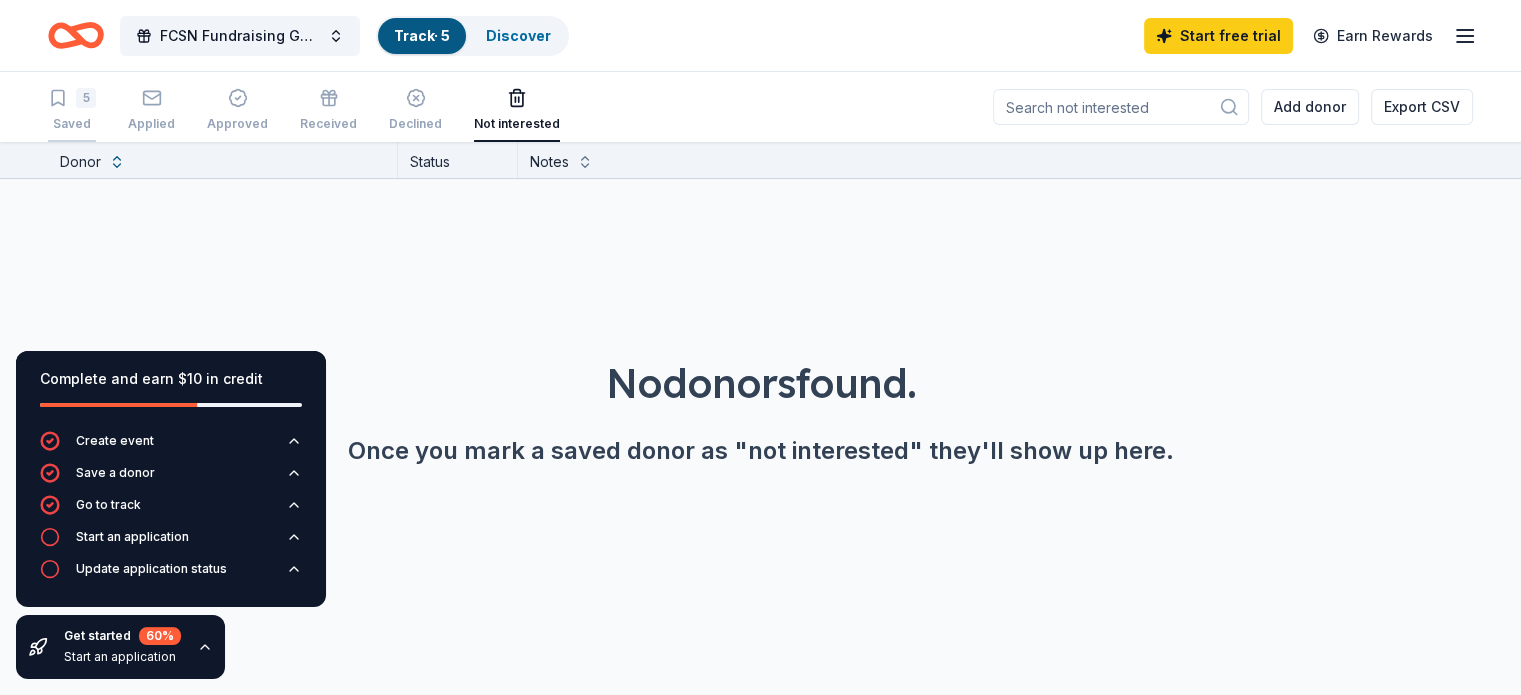 click 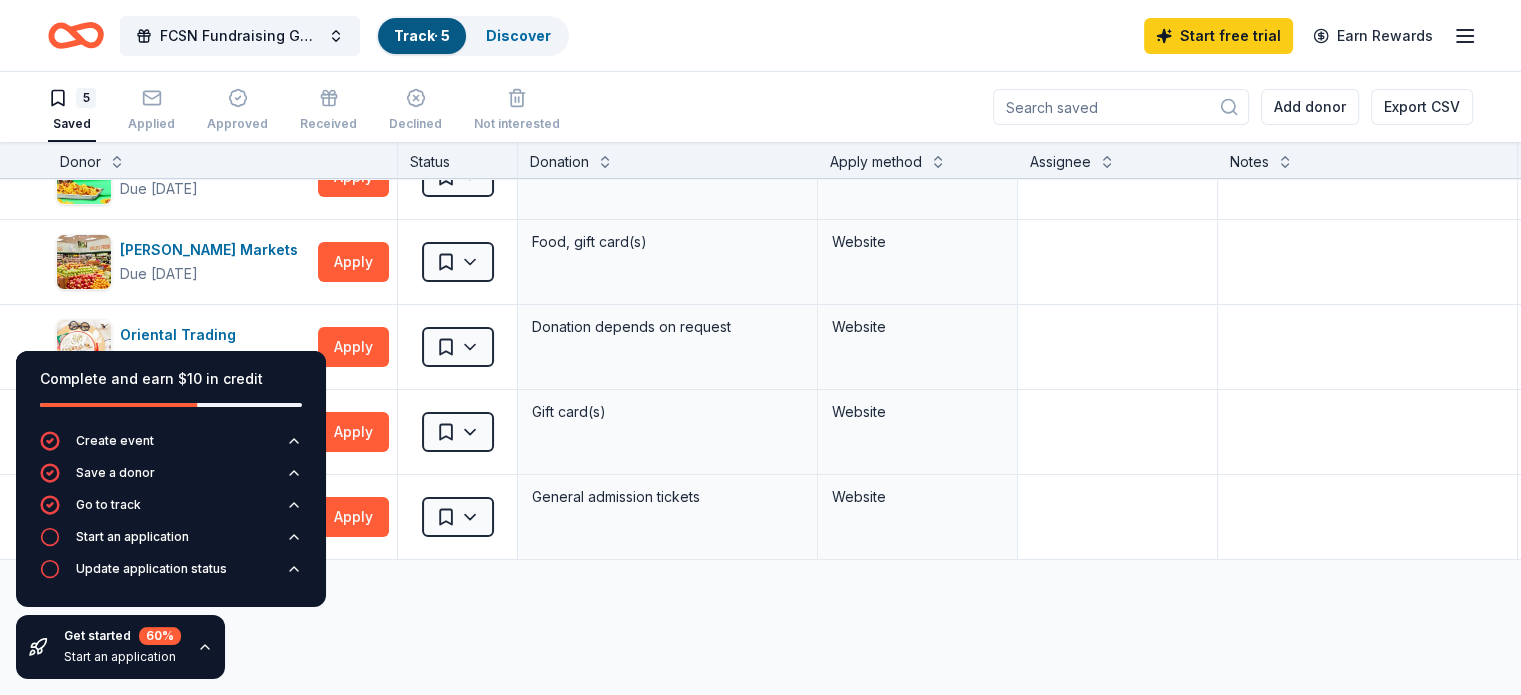 scroll, scrollTop: 0, scrollLeft: 0, axis: both 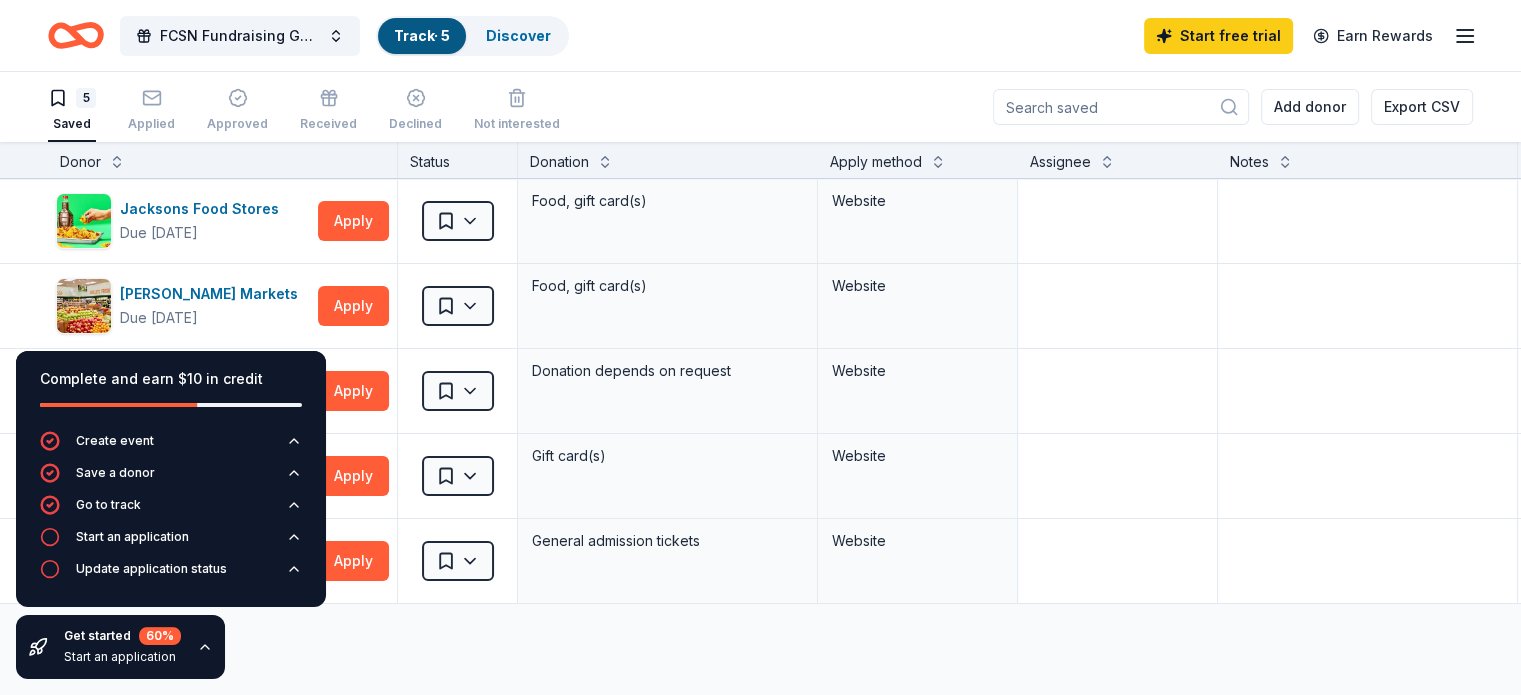 click on "Track  · 5" at bounding box center [422, 35] 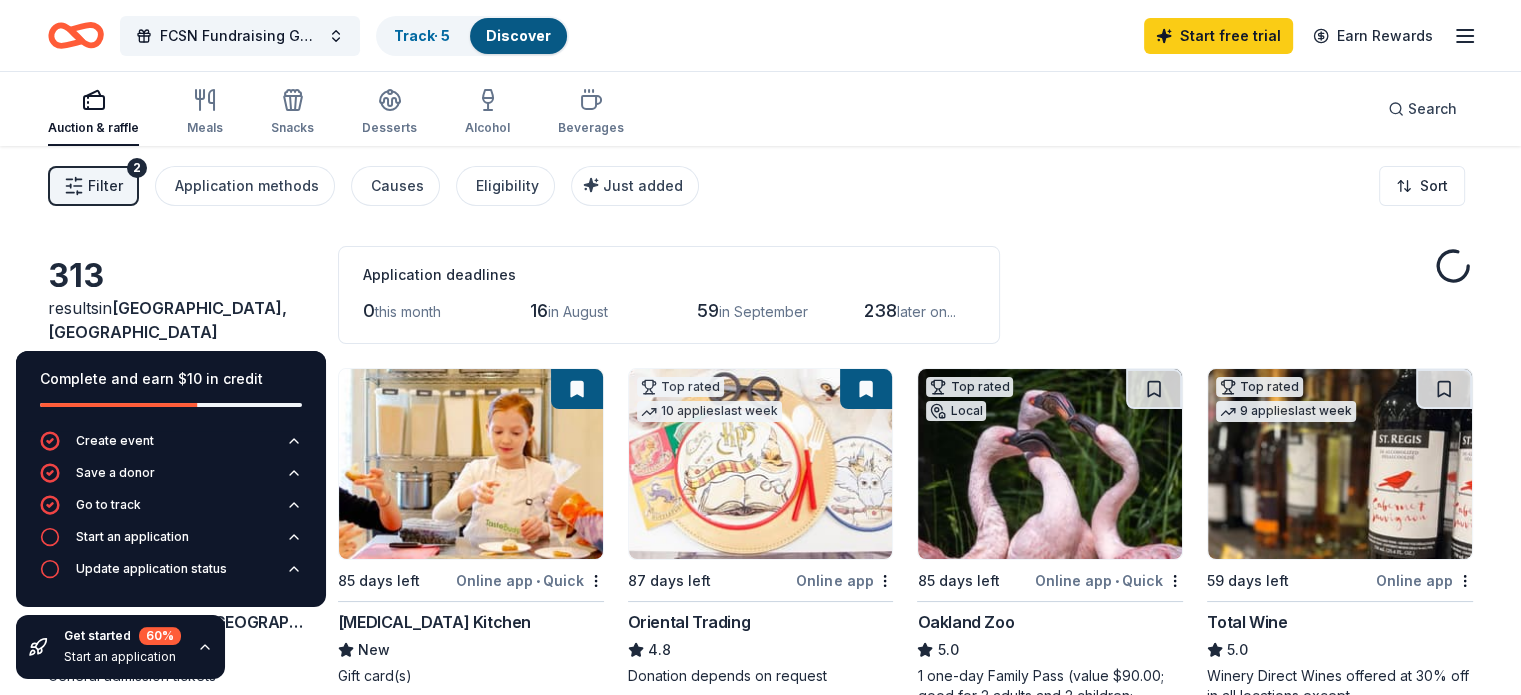 click on "Discover" at bounding box center [518, 35] 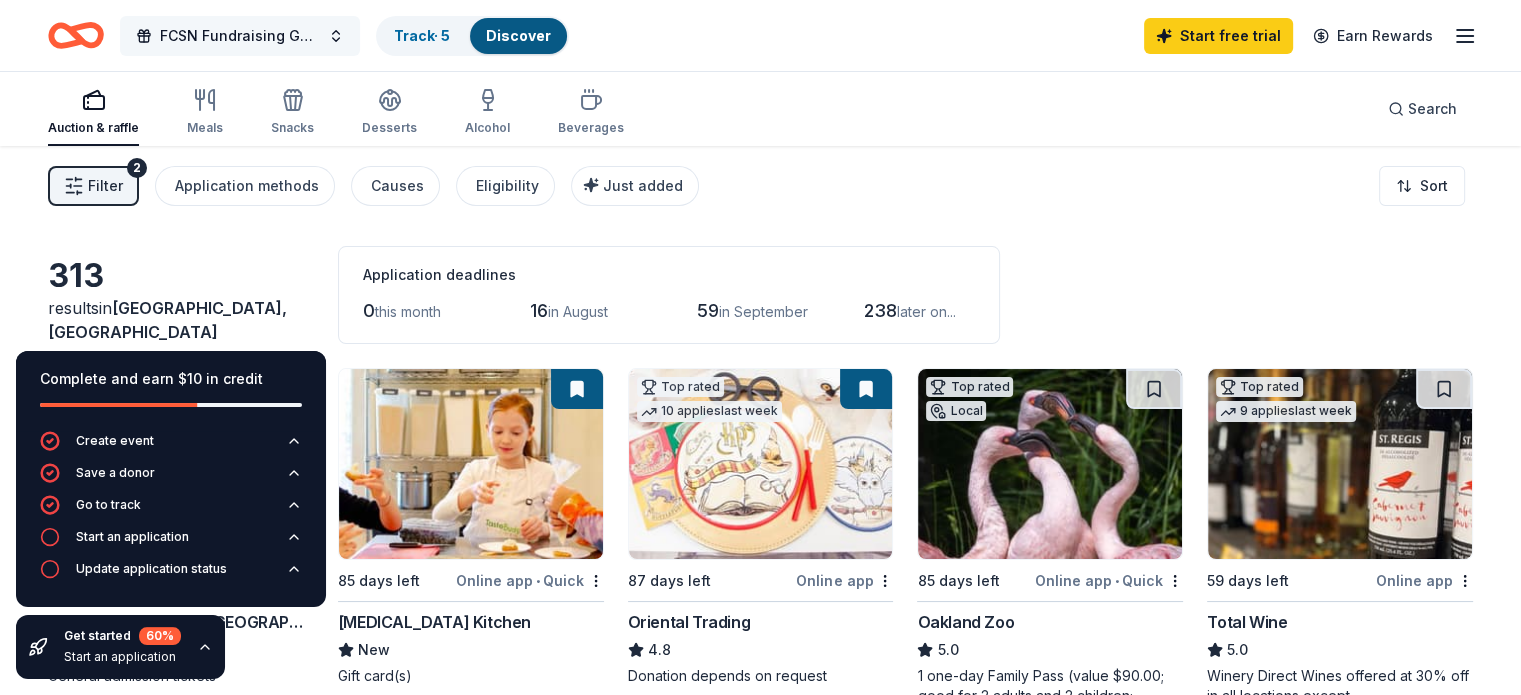 click on "FCSN Fundraising Gala 2025" at bounding box center (240, 36) 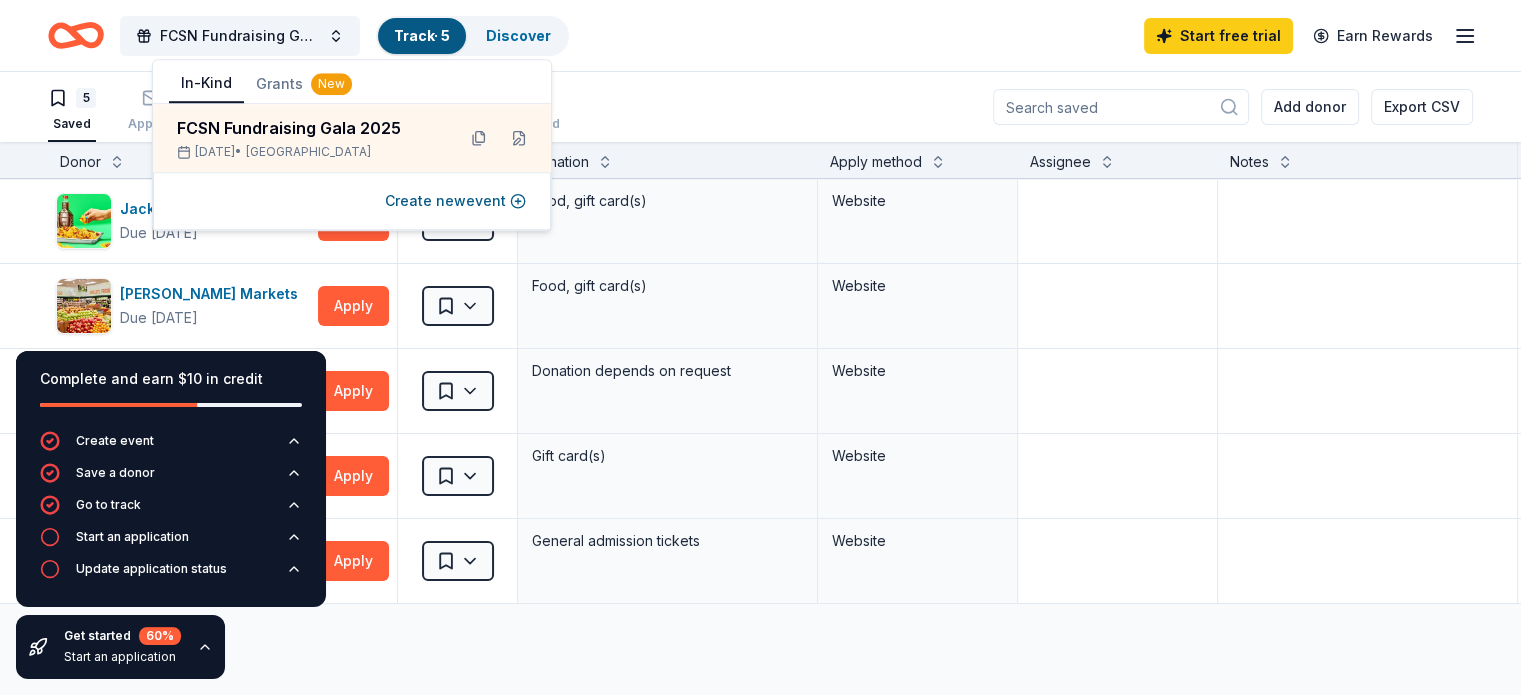 scroll, scrollTop: 0, scrollLeft: 0, axis: both 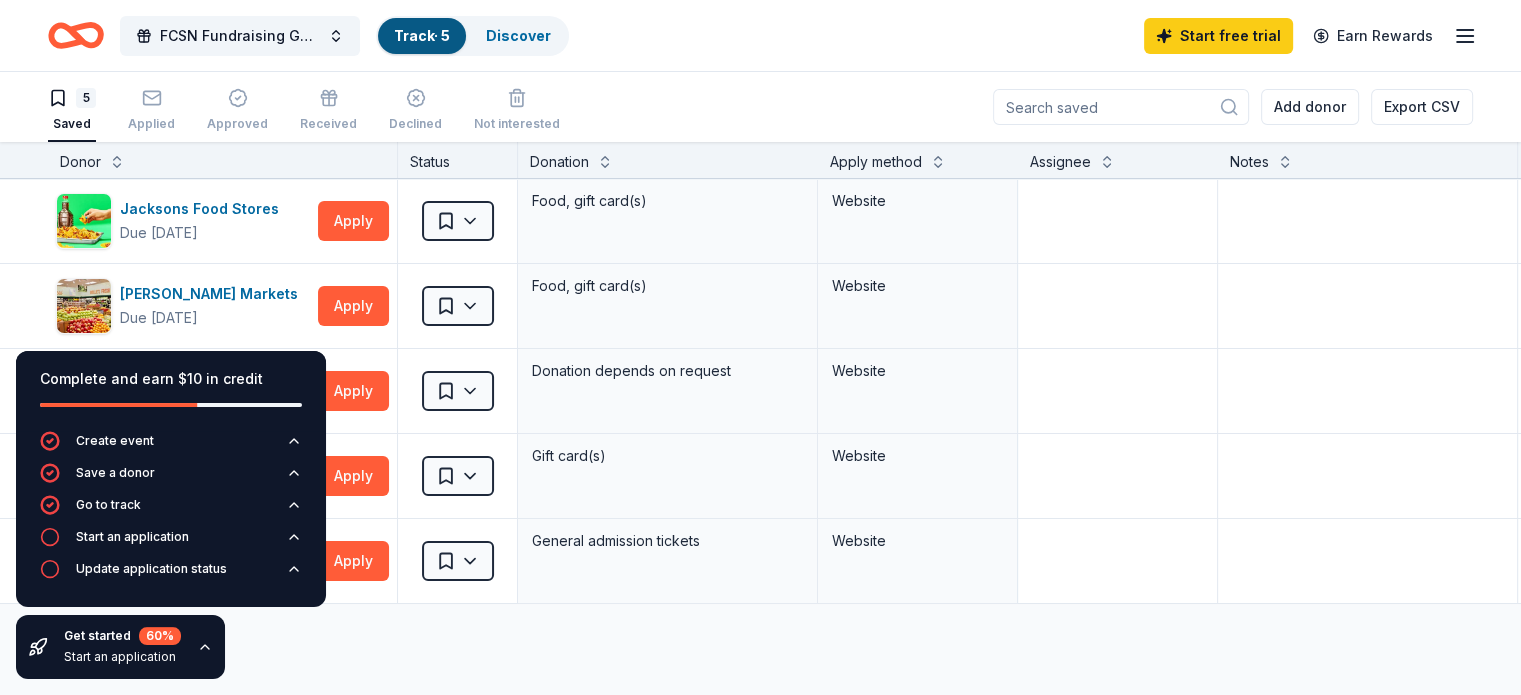 click 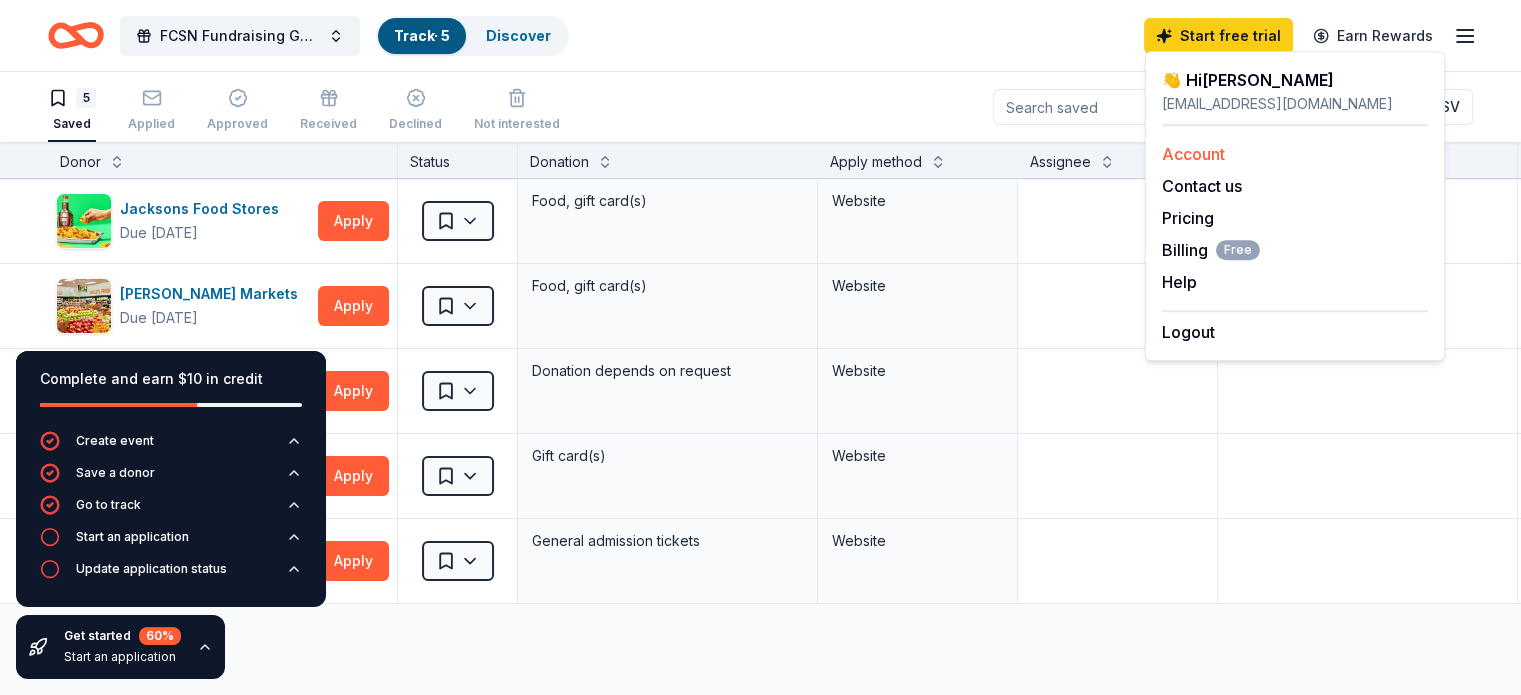 click on "Account" at bounding box center (1295, 154) 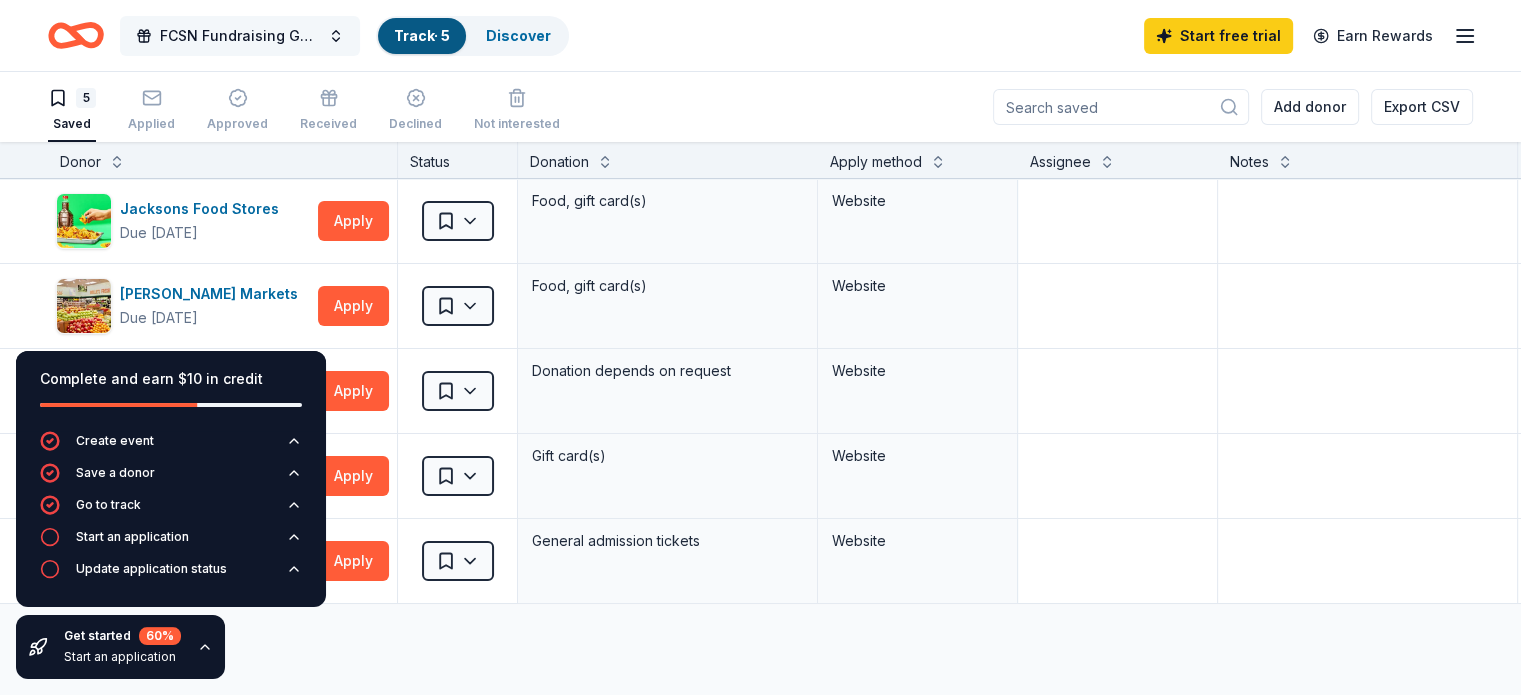 click on "FCSN Fundraising Gala 2025" at bounding box center (240, 36) 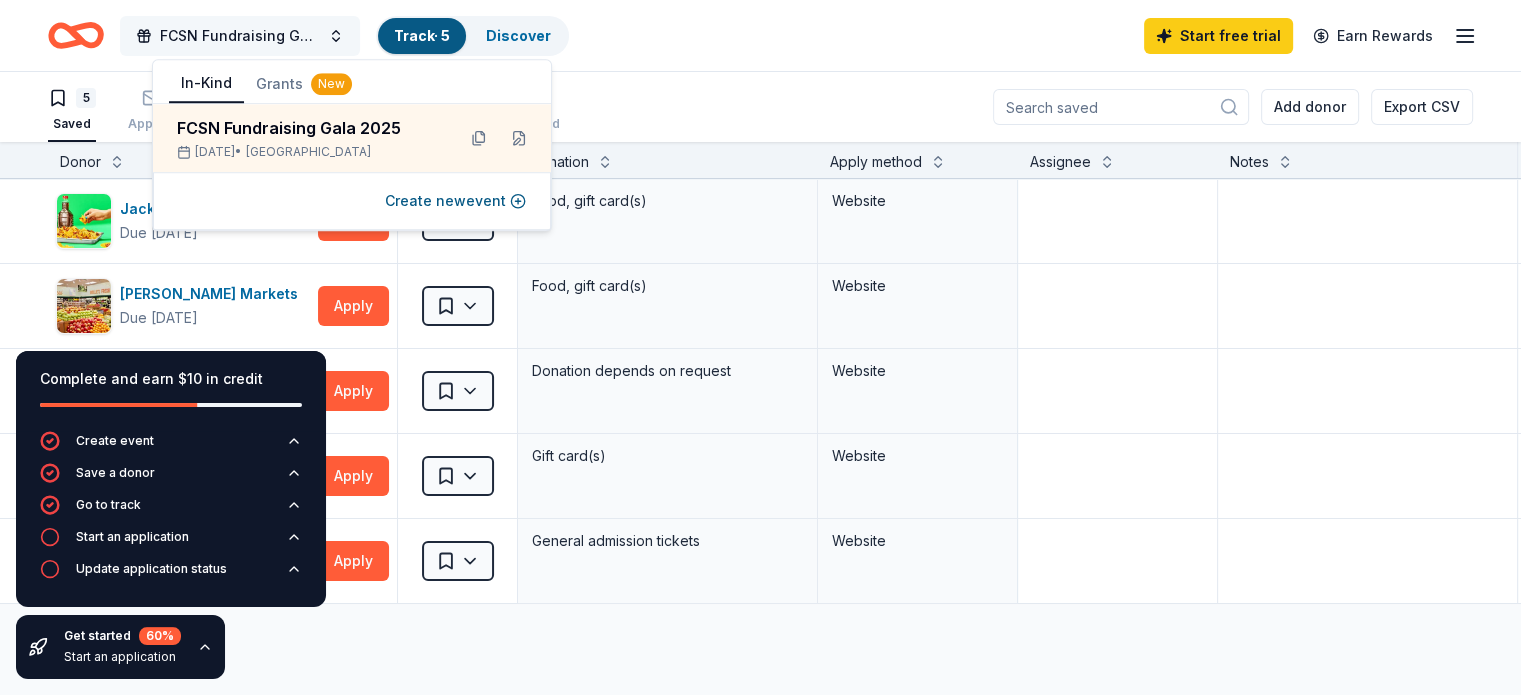 click on "FCSN Fundraising Gala 2025" at bounding box center [240, 36] 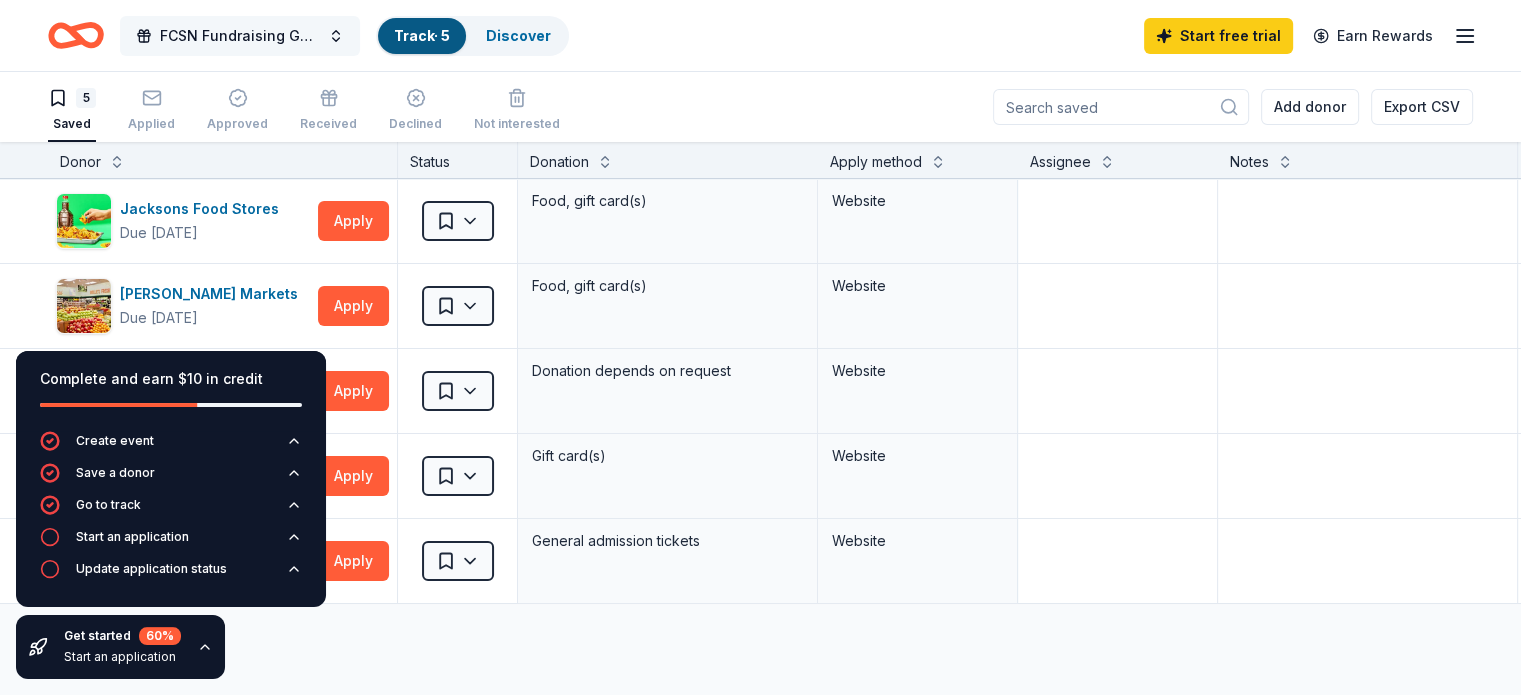 click on "FCSN Fundraising Gala 2025" at bounding box center [240, 36] 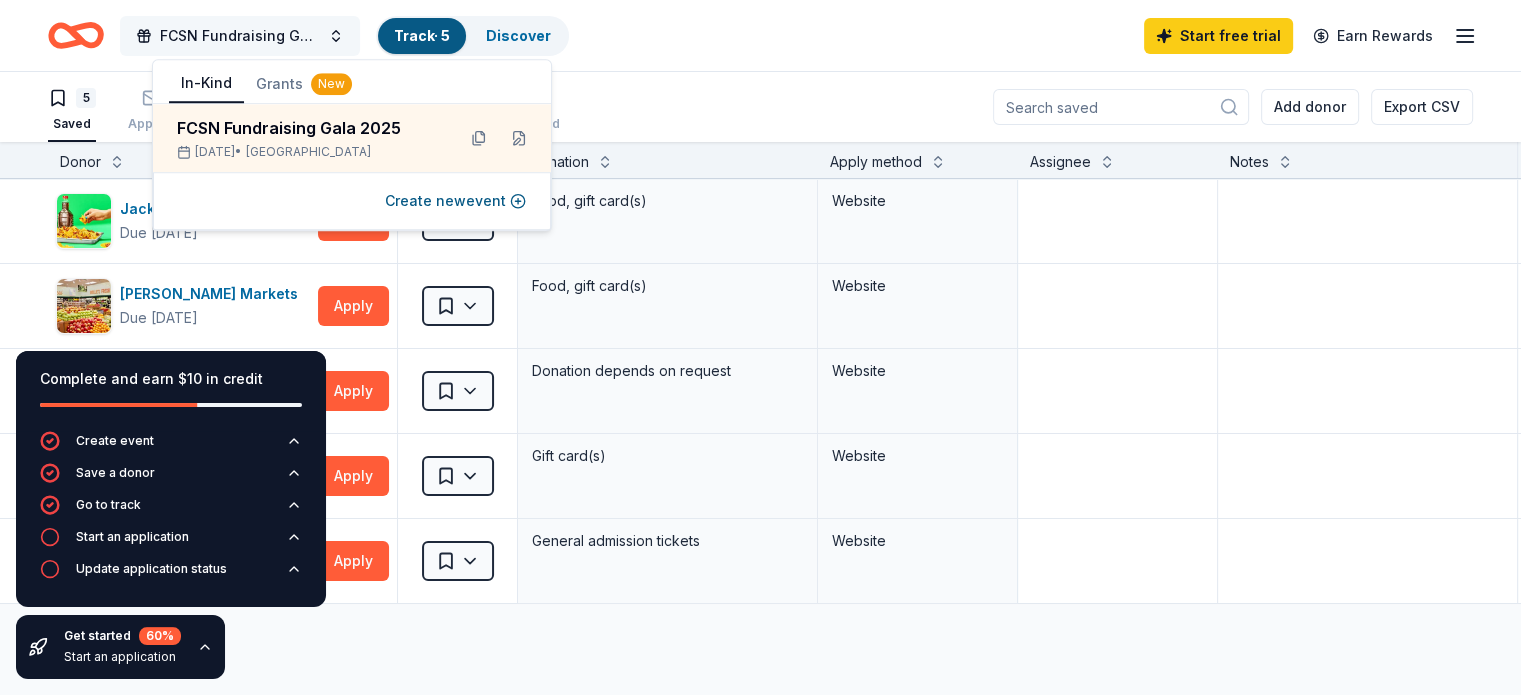 click on "FCSN Fundraising Gala 2025" at bounding box center [240, 36] 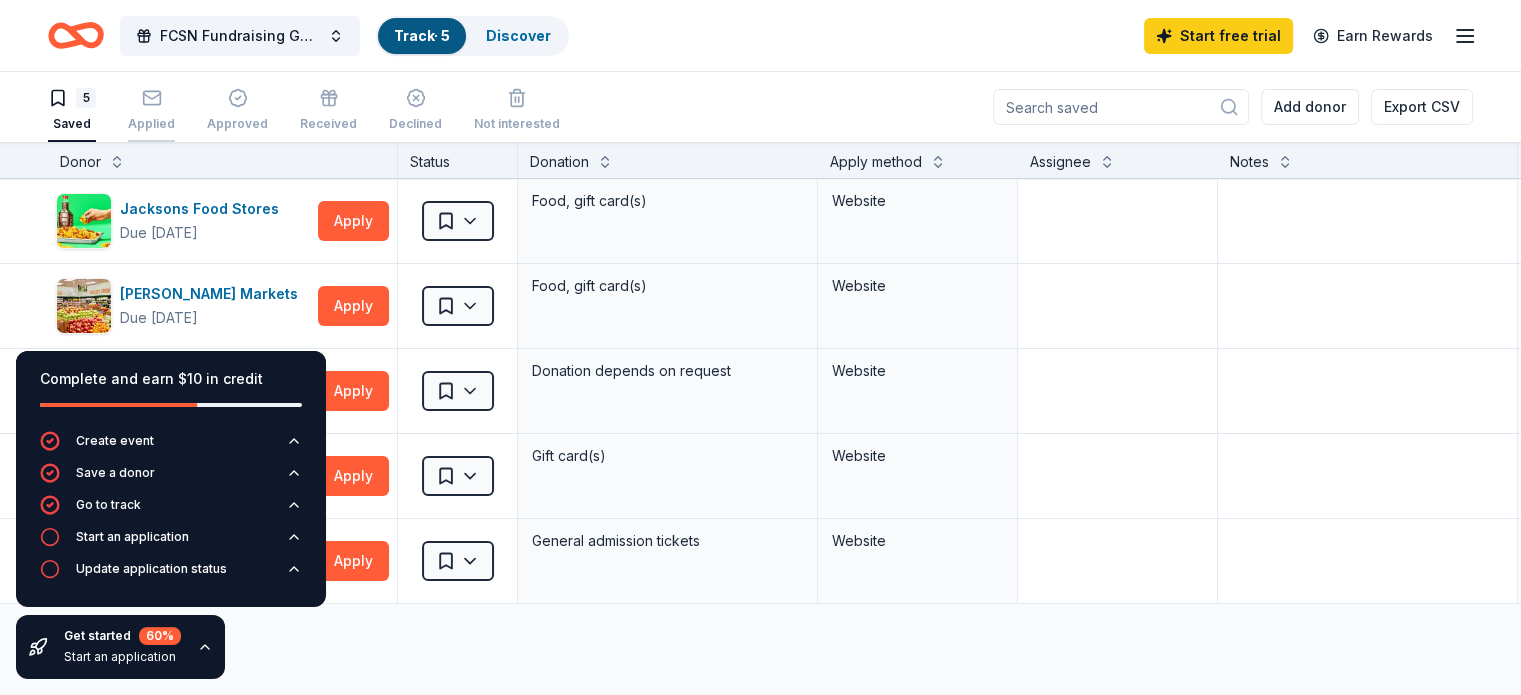 click 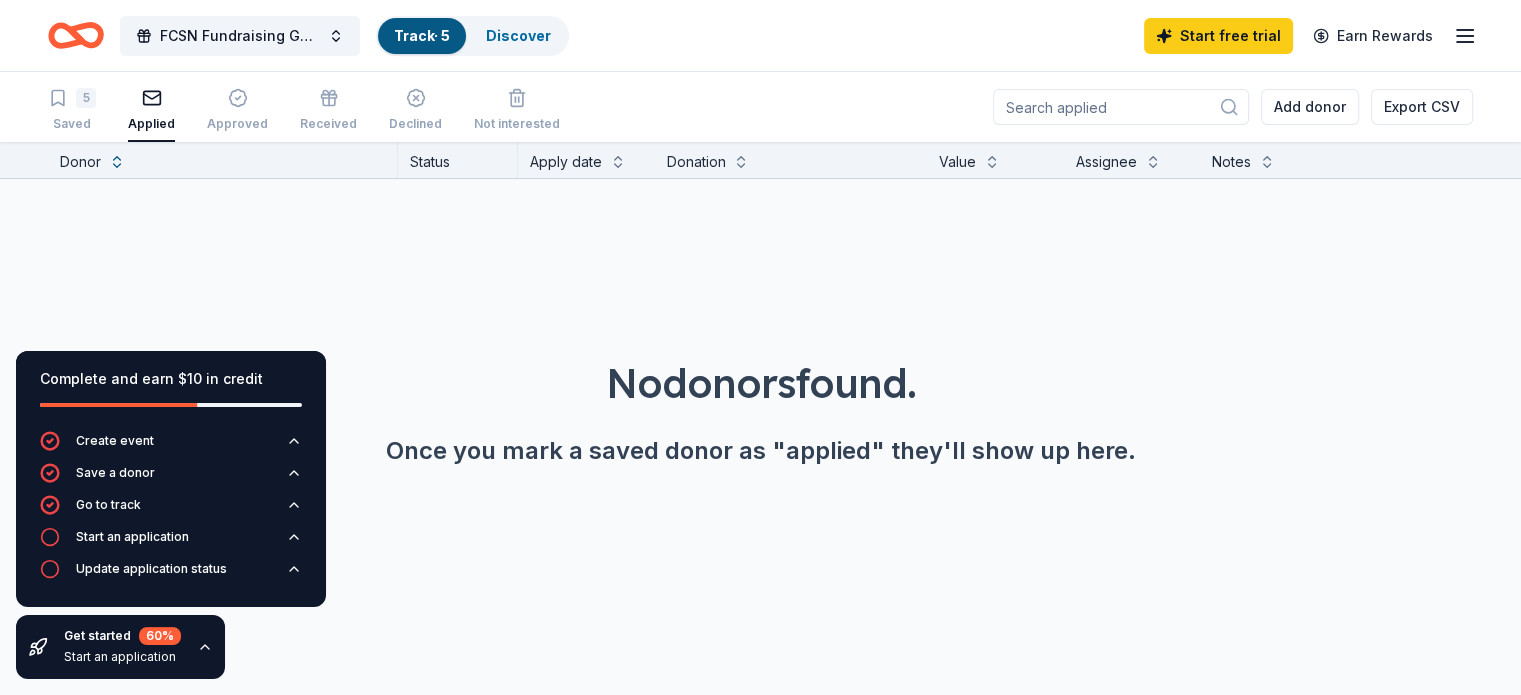 click 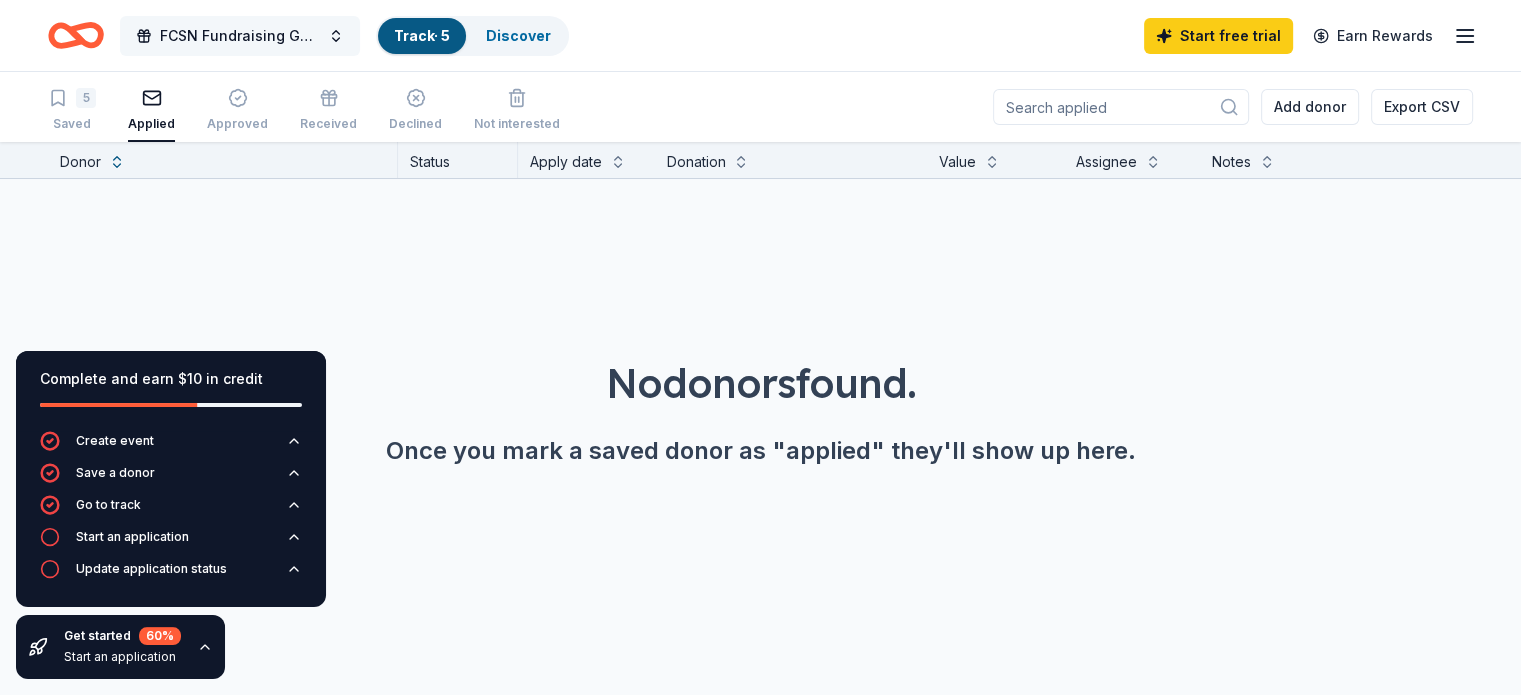 click on "FCSN Fundraising Gala 2025" at bounding box center (240, 36) 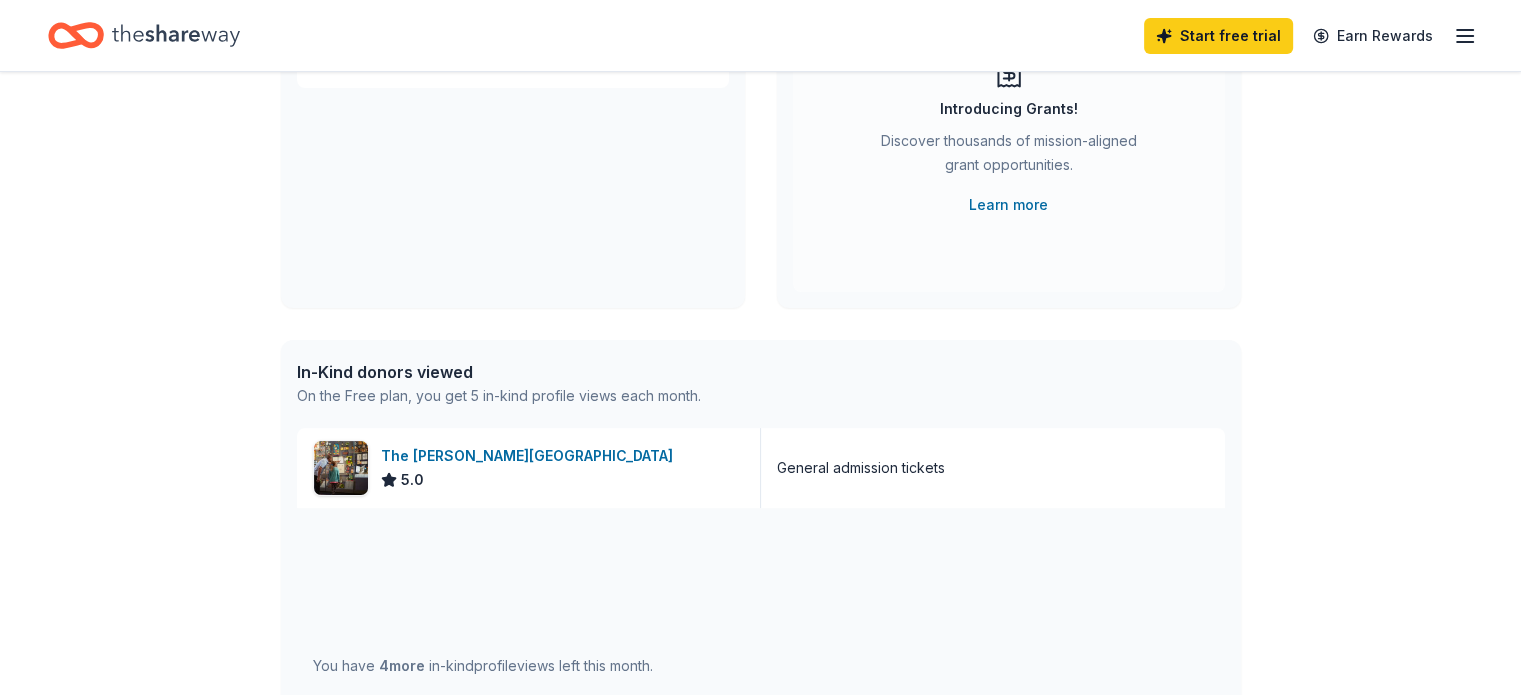 scroll, scrollTop: 0, scrollLeft: 0, axis: both 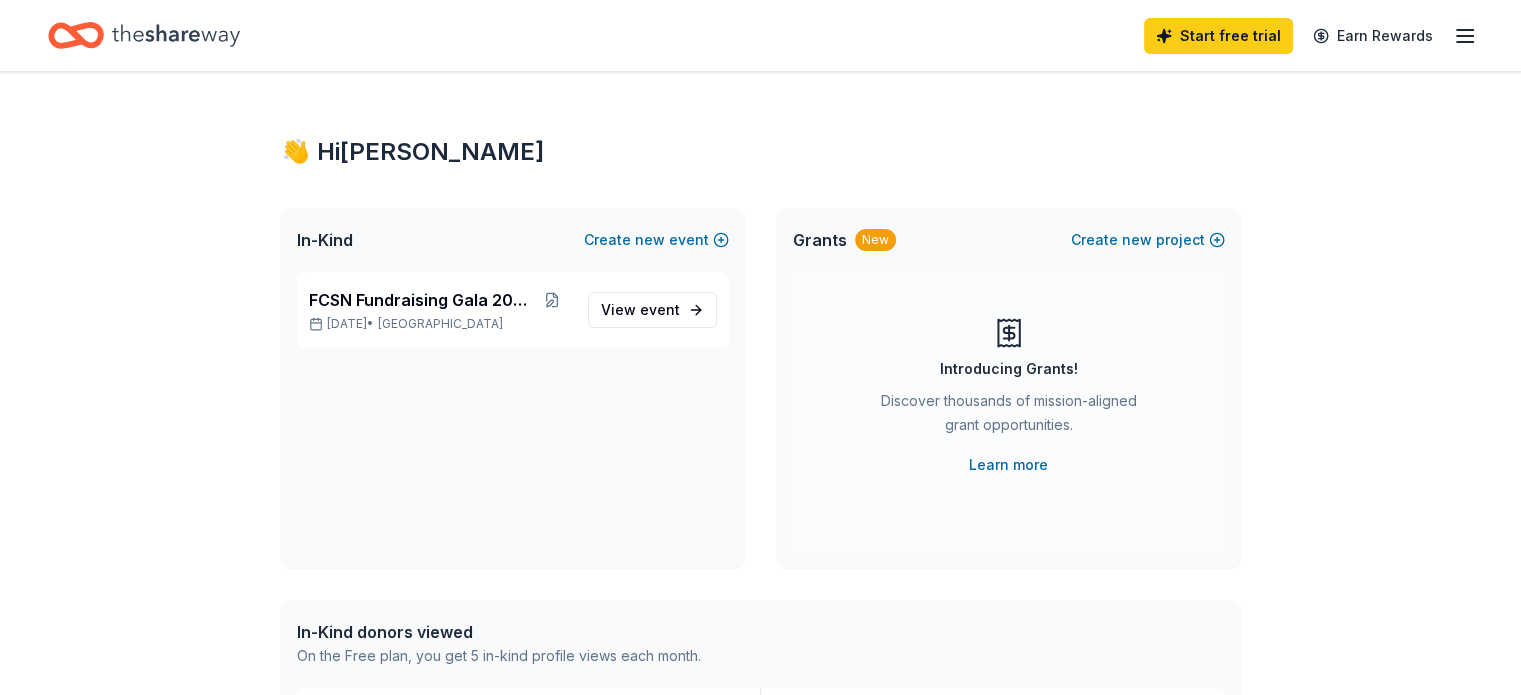 click 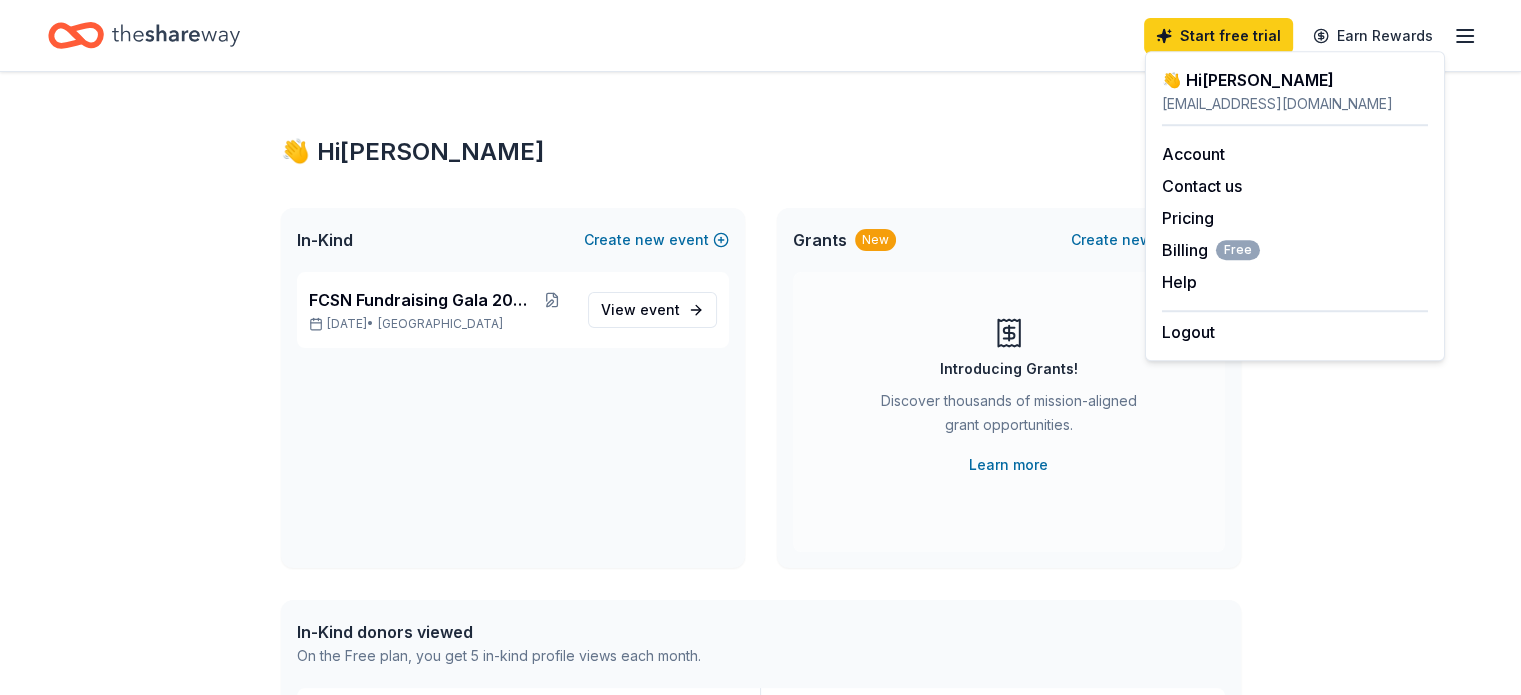 click 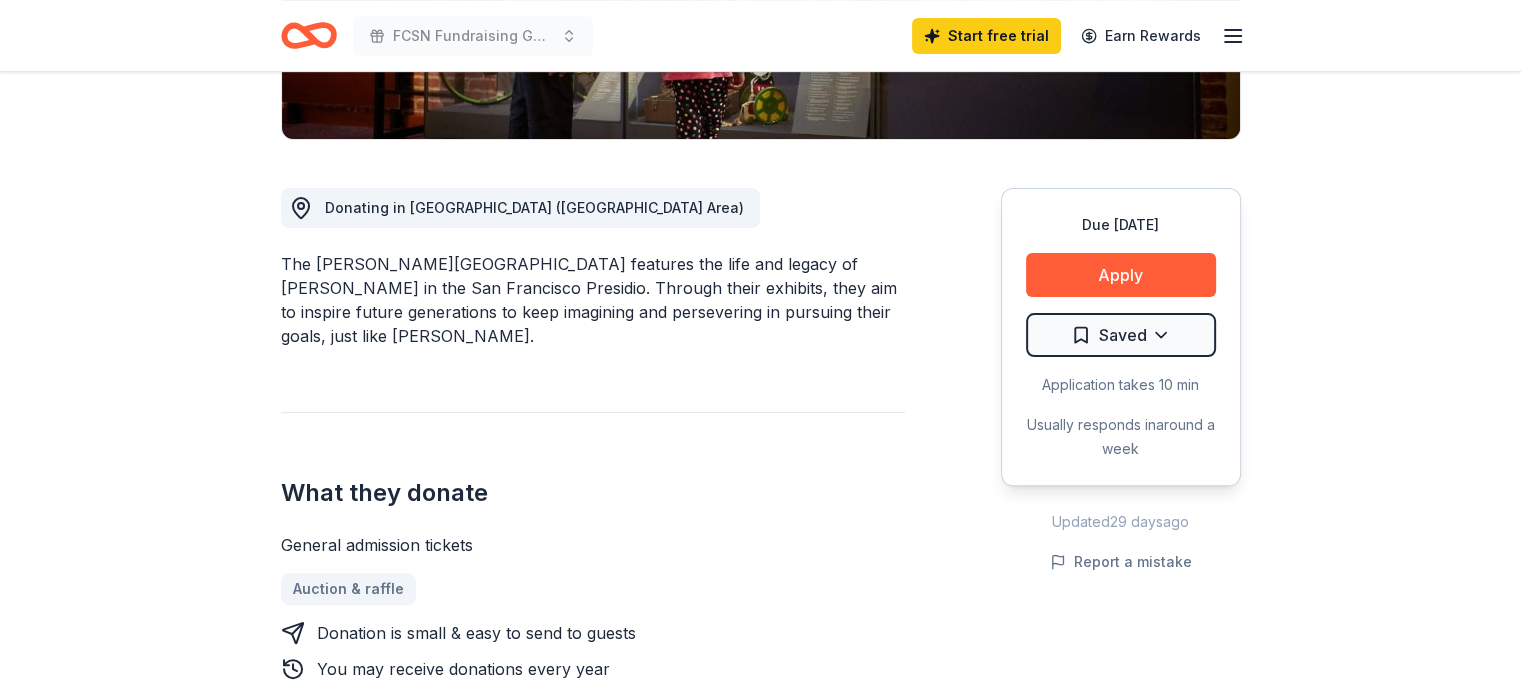 scroll, scrollTop: 500, scrollLeft: 0, axis: vertical 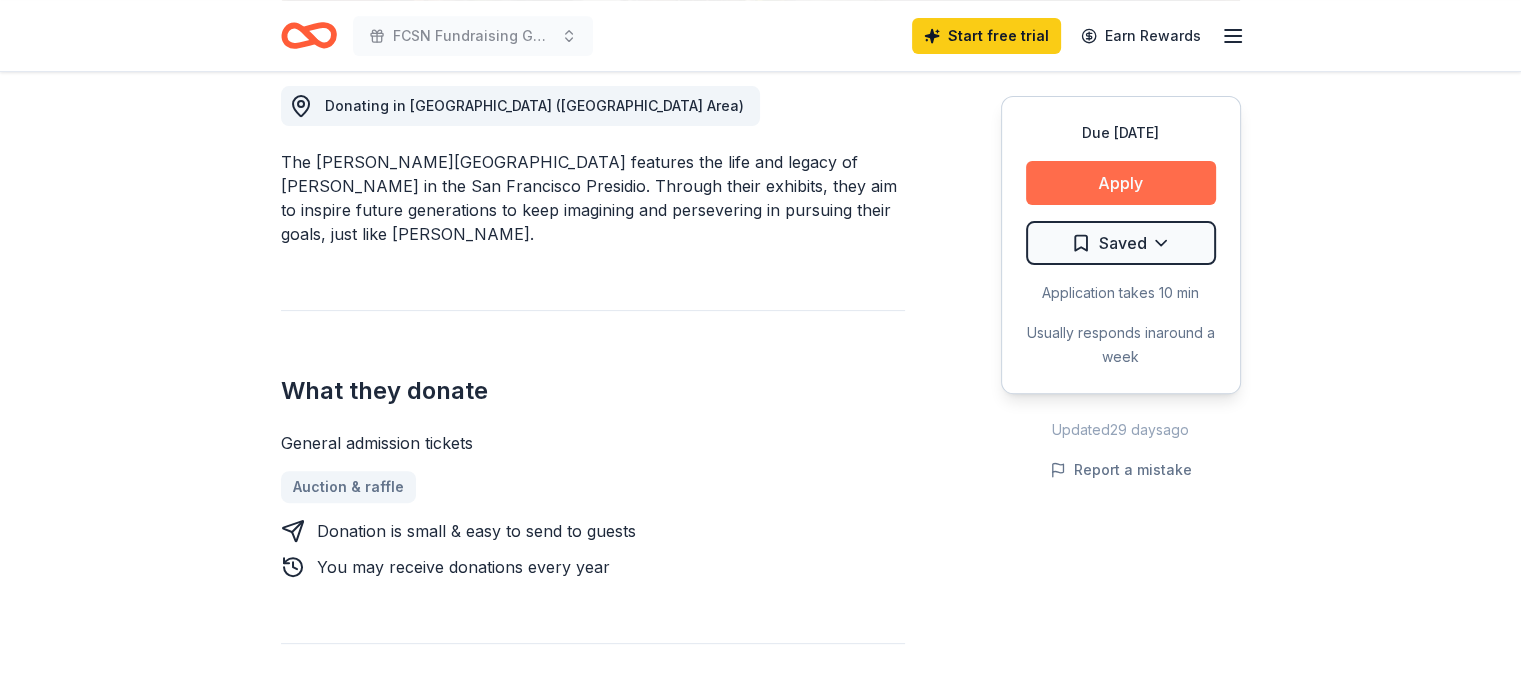 click on "Apply" at bounding box center [1121, 183] 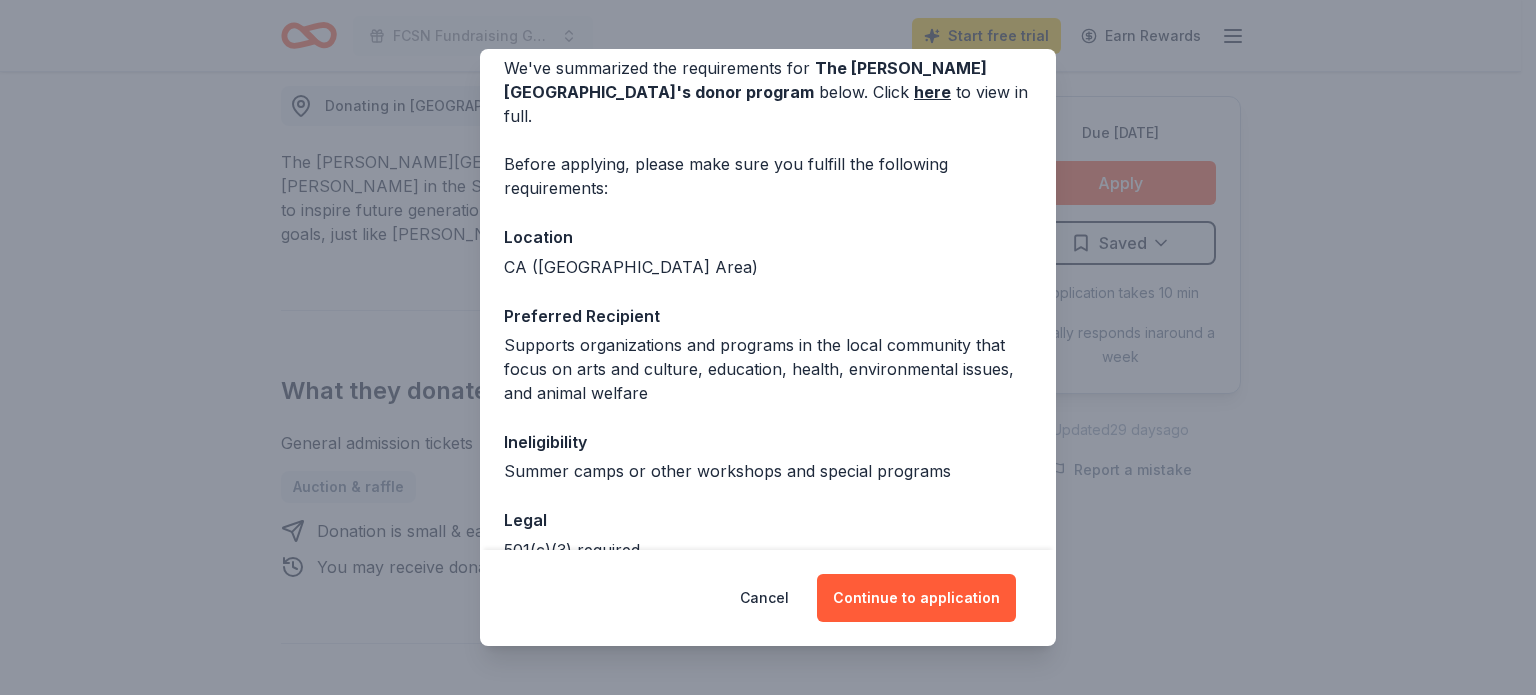 scroll, scrollTop: 83, scrollLeft: 0, axis: vertical 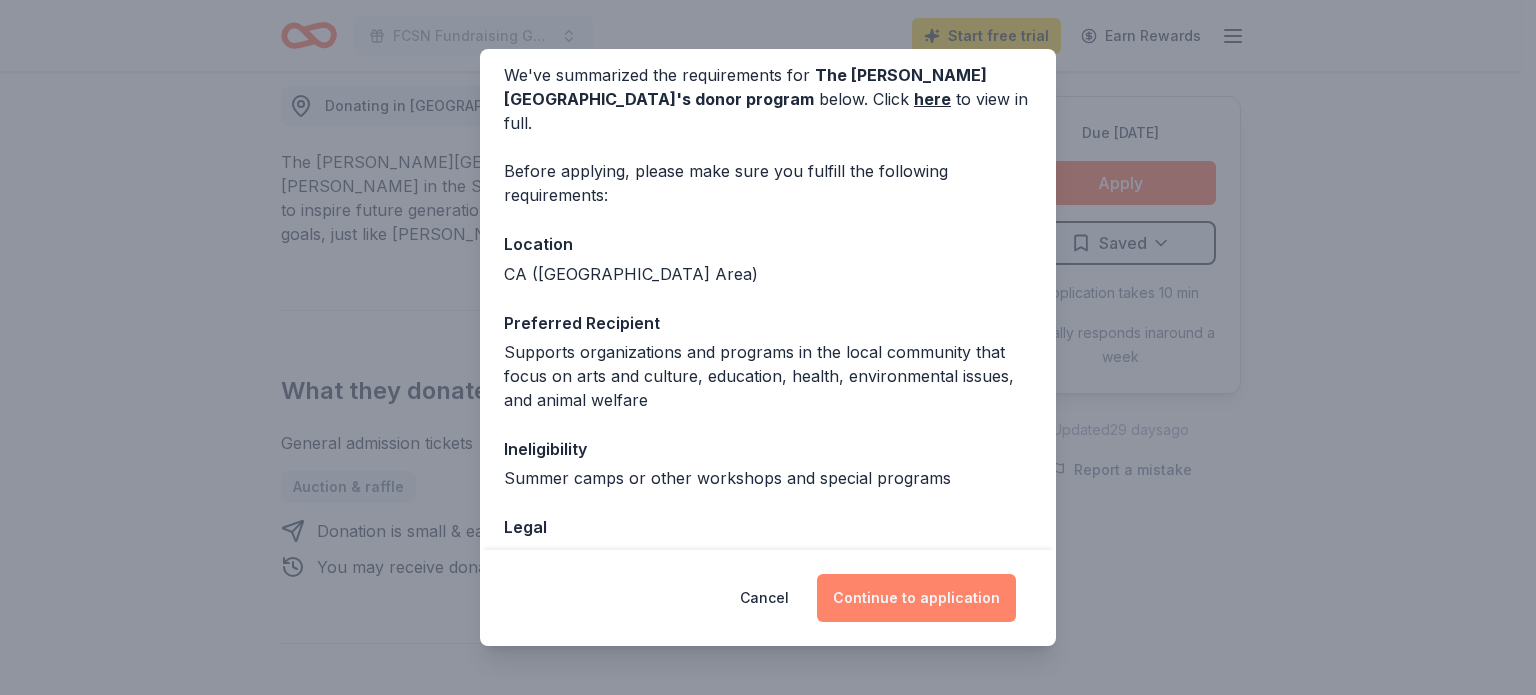 click on "Continue to application" at bounding box center (916, 598) 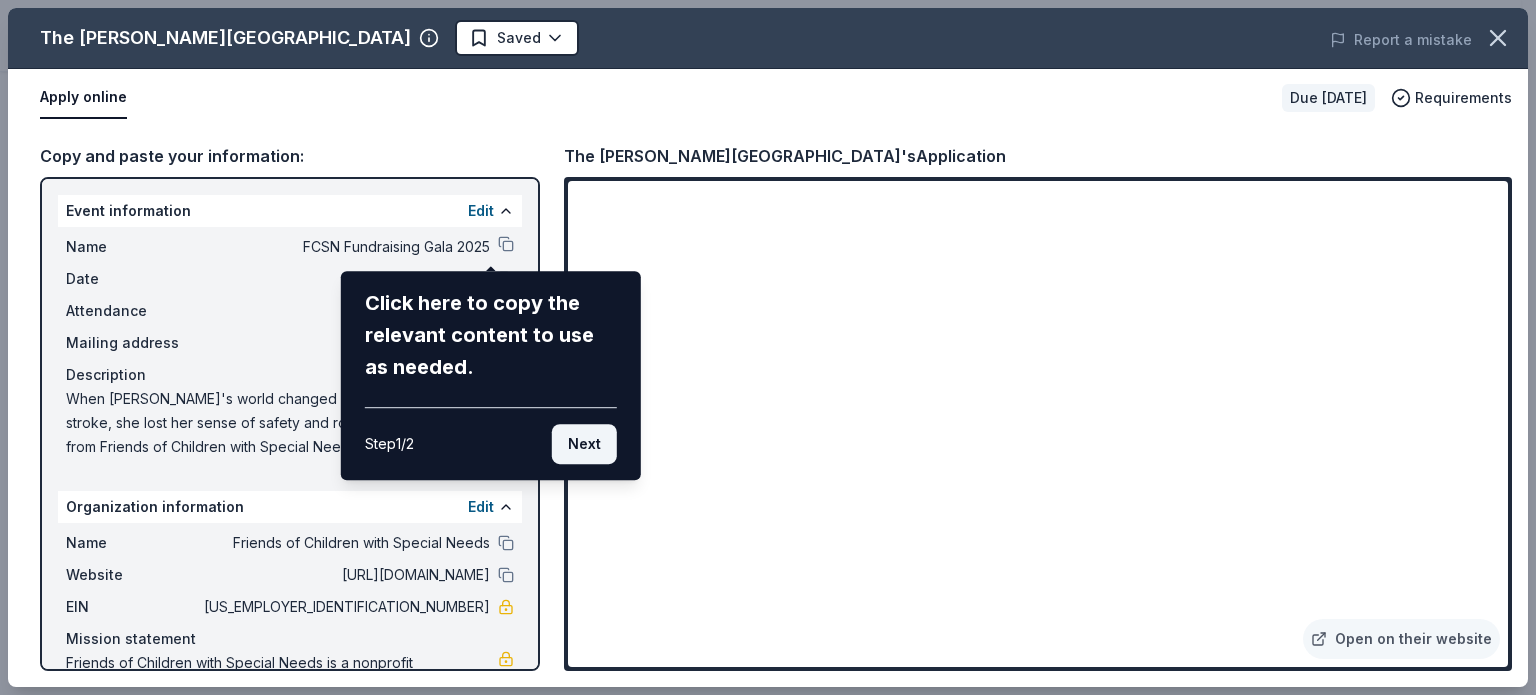 click on "Next" at bounding box center [584, 444] 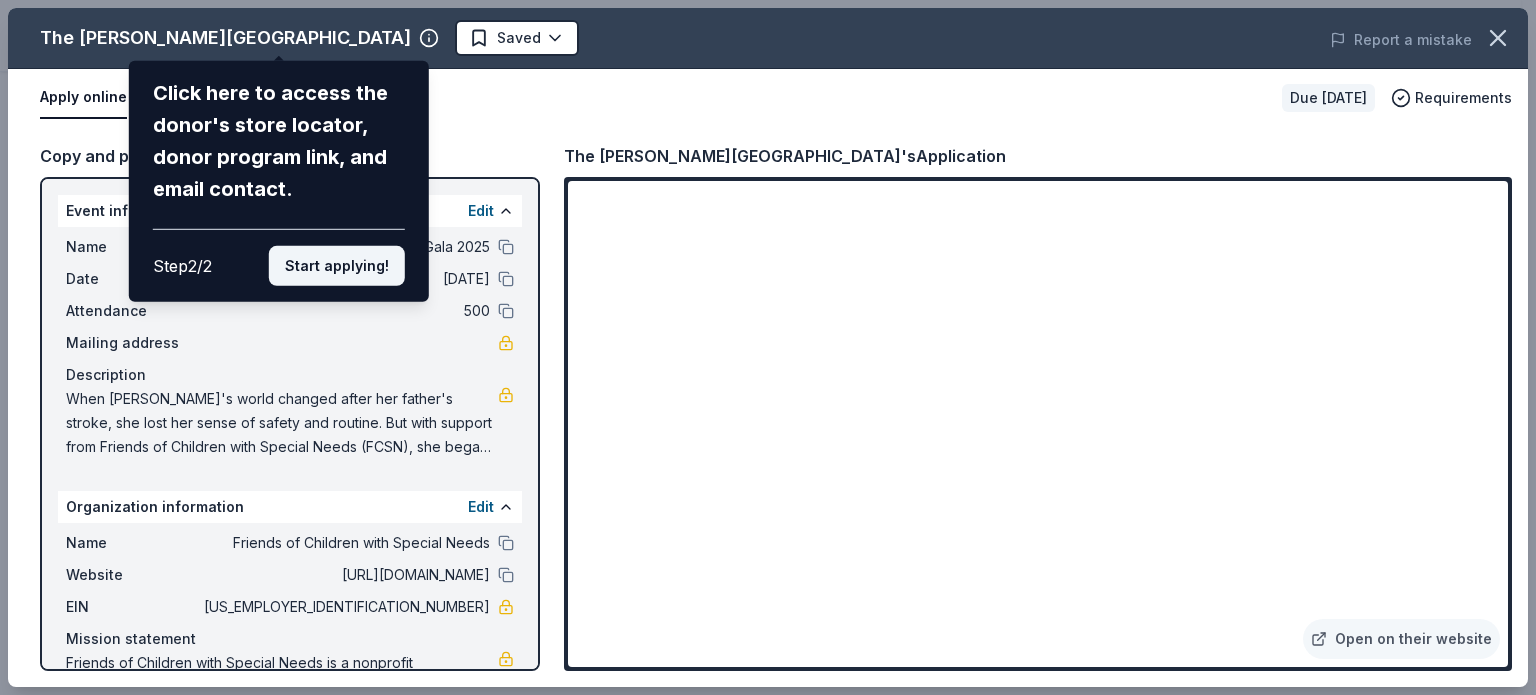 click on "Start applying!" at bounding box center [337, 266] 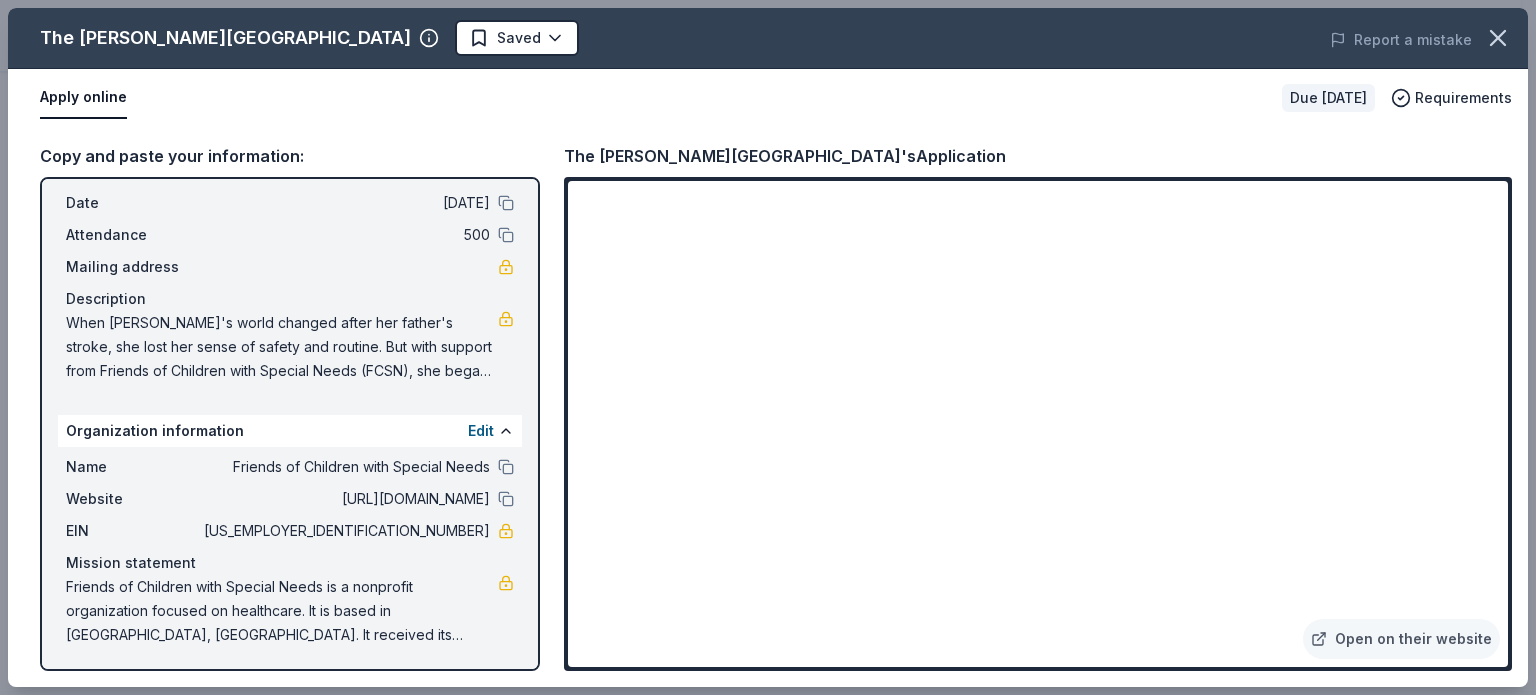 scroll, scrollTop: 0, scrollLeft: 0, axis: both 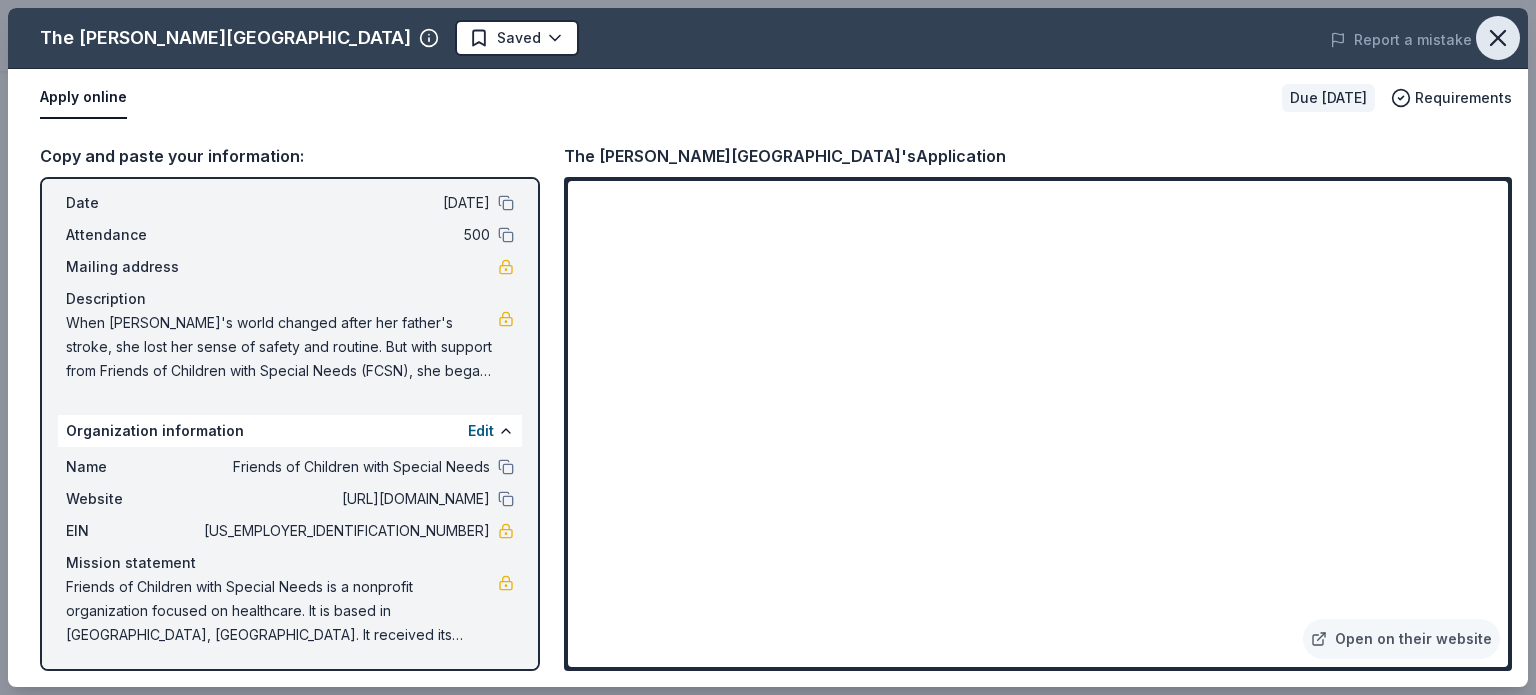 click 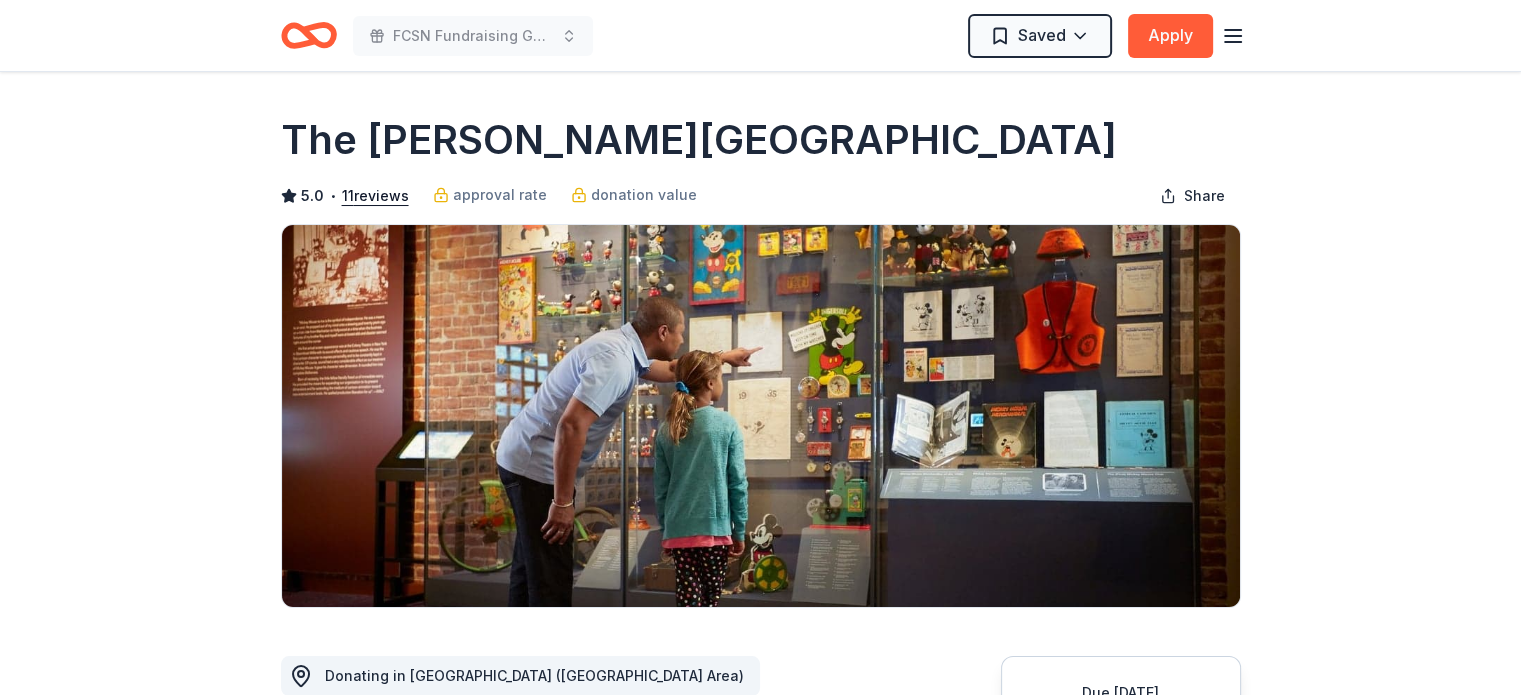 scroll, scrollTop: 0, scrollLeft: 0, axis: both 